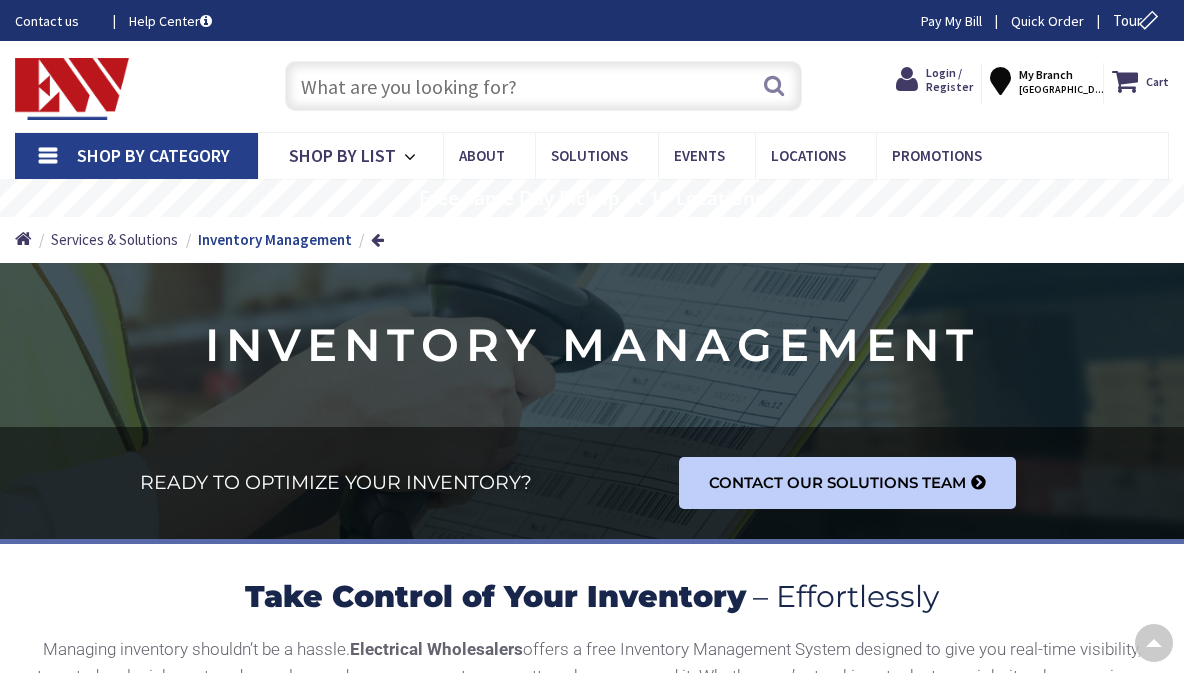 scroll, scrollTop: 314, scrollLeft: 0, axis: vertical 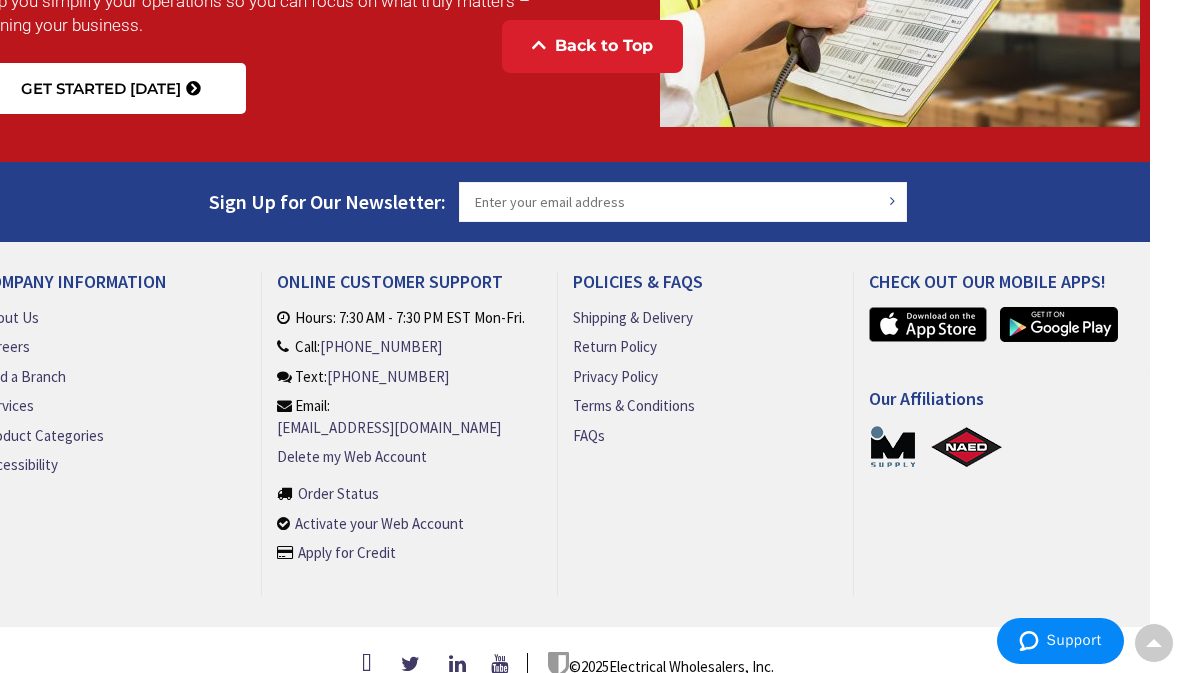 click on "Support" at bounding box center (1074, 640) 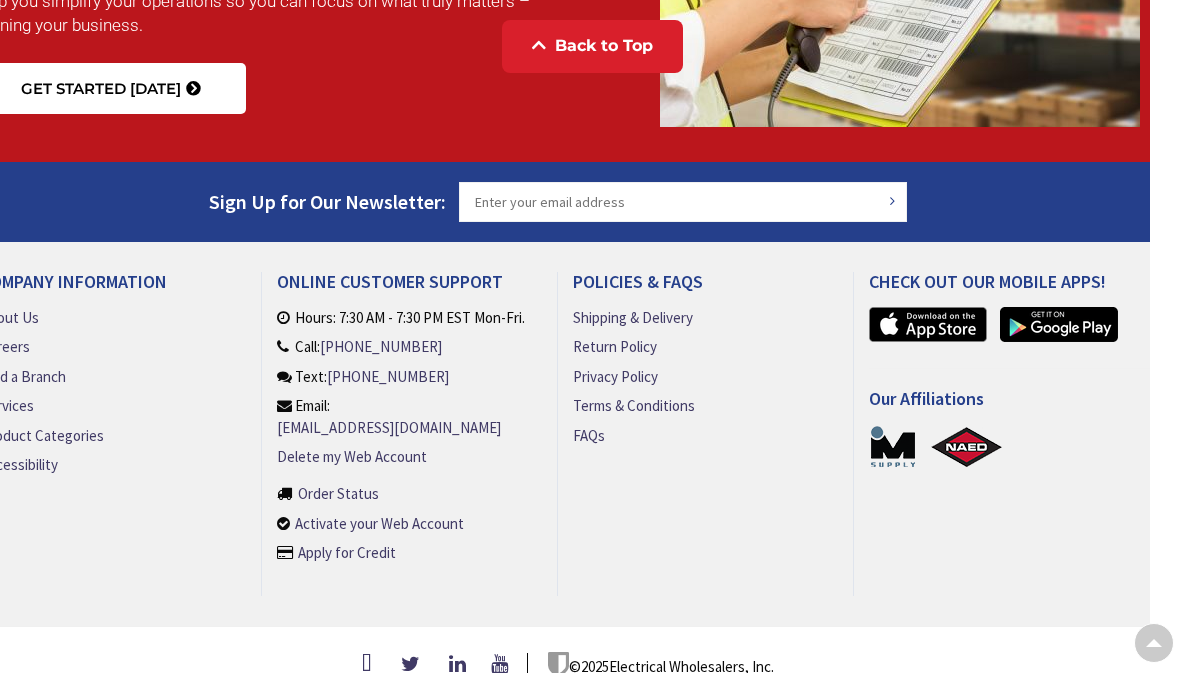 scroll, scrollTop: 0, scrollLeft: 0, axis: both 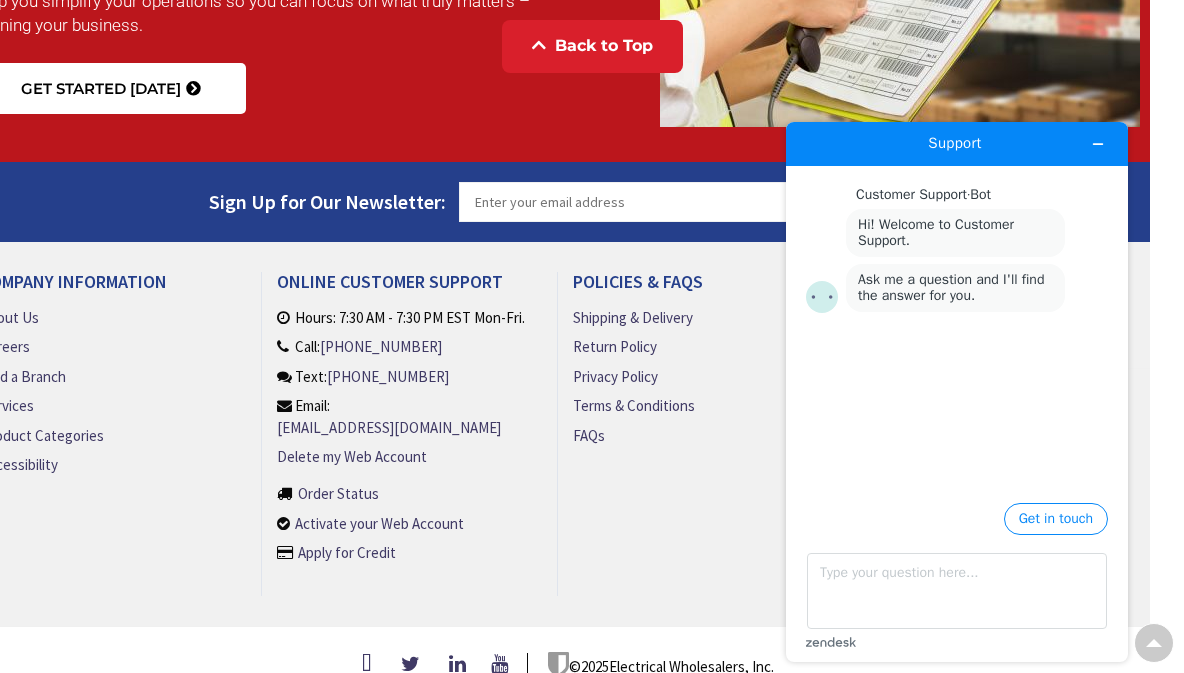 click on "Customer Support   ·   Bot Hi! Welcome to Customer Support. Ask me a question and I'll find the answer for you." at bounding box center (959, 327) 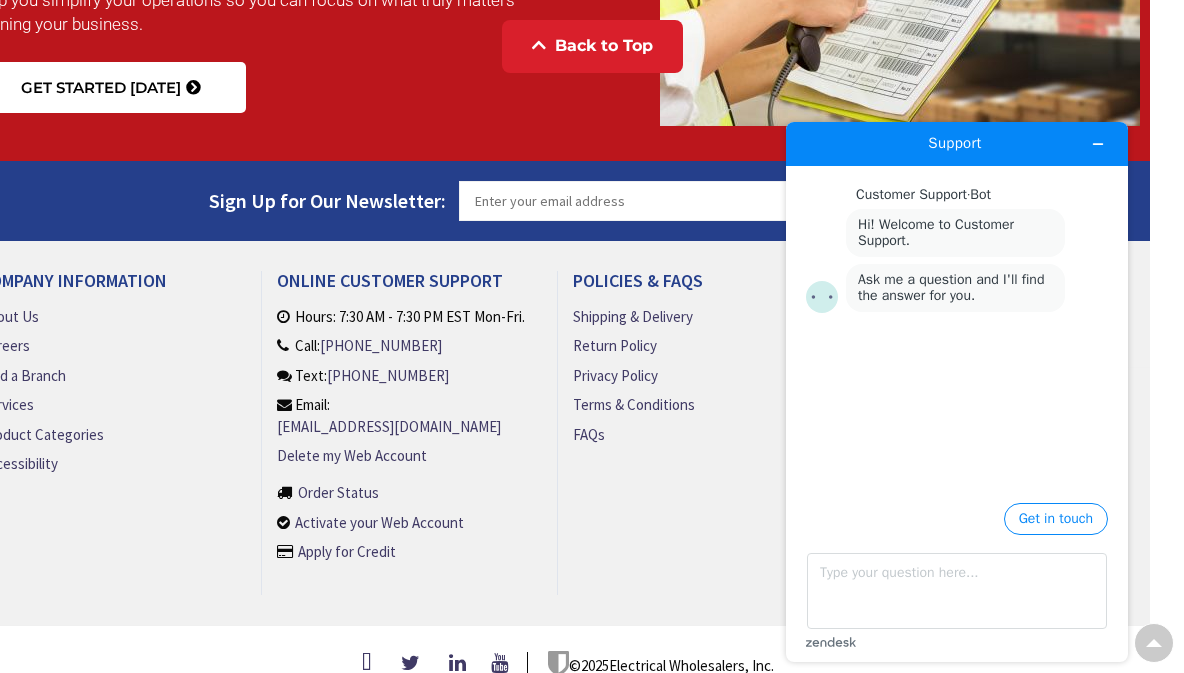 scroll, scrollTop: 2287, scrollLeft: 34, axis: both 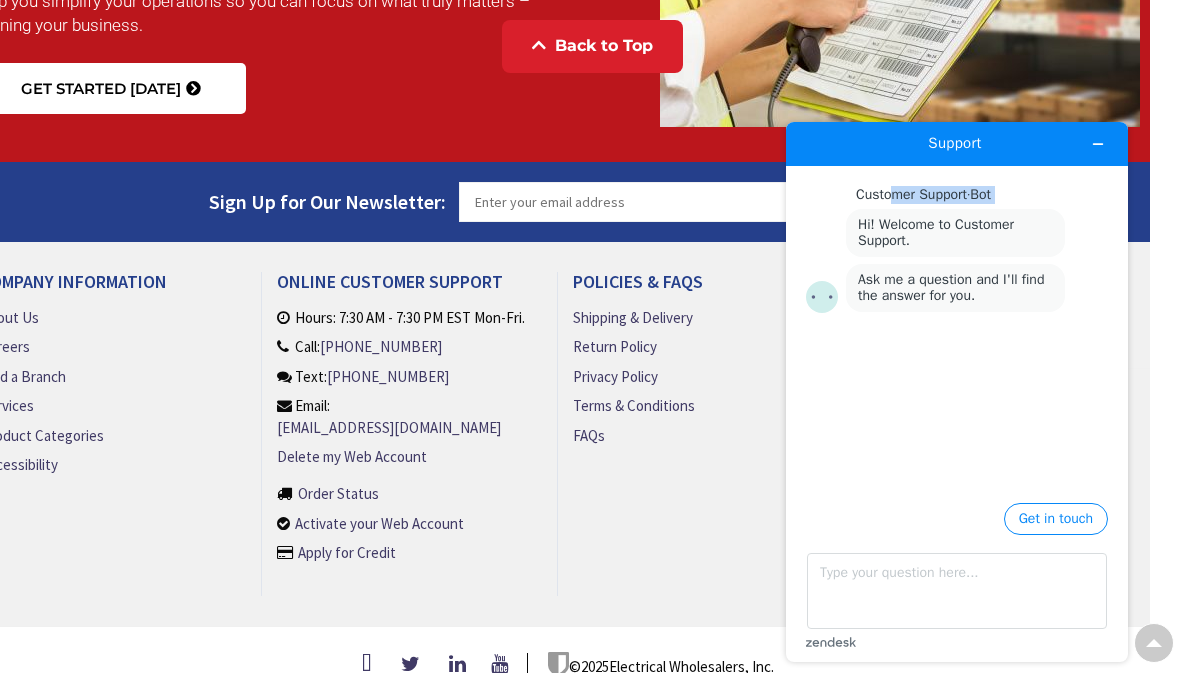 click on "Customer Support   ·   Bot Hi! Welcome to Customer Support. Ask me a question and I'll find the answer for you." at bounding box center (957, 252) 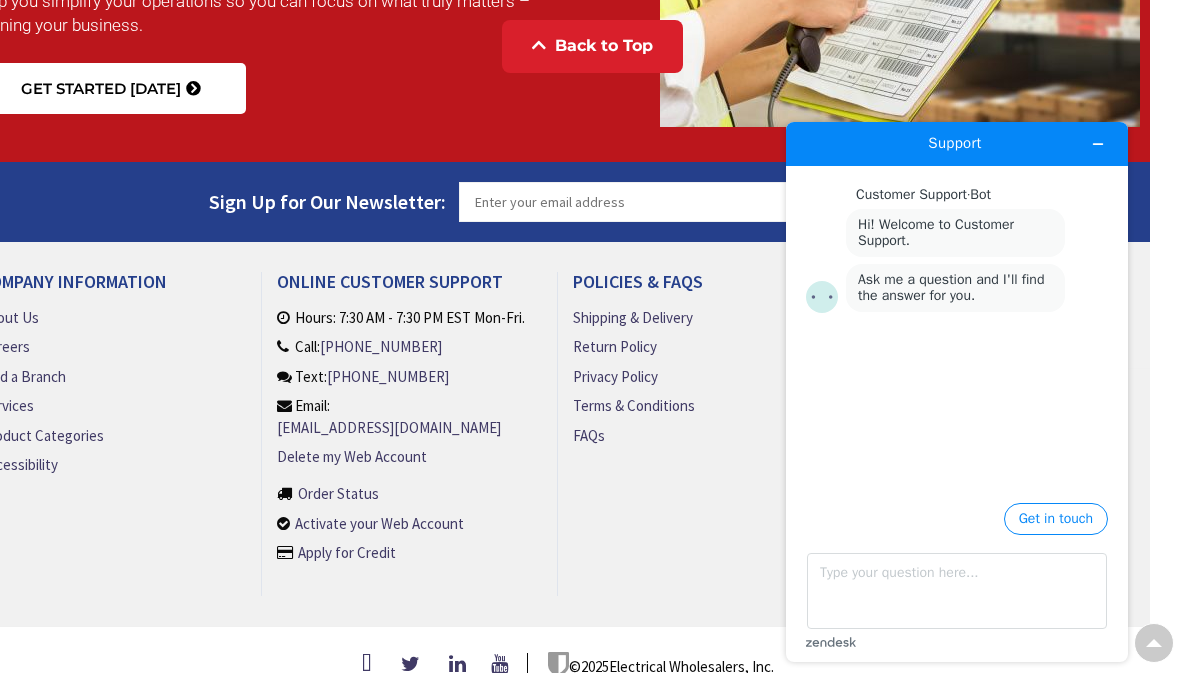 click on "Customer Support   ·   Bot Hi! Welcome to Customer Support. Ask me a question and I'll find the answer for you." at bounding box center (959, 327) 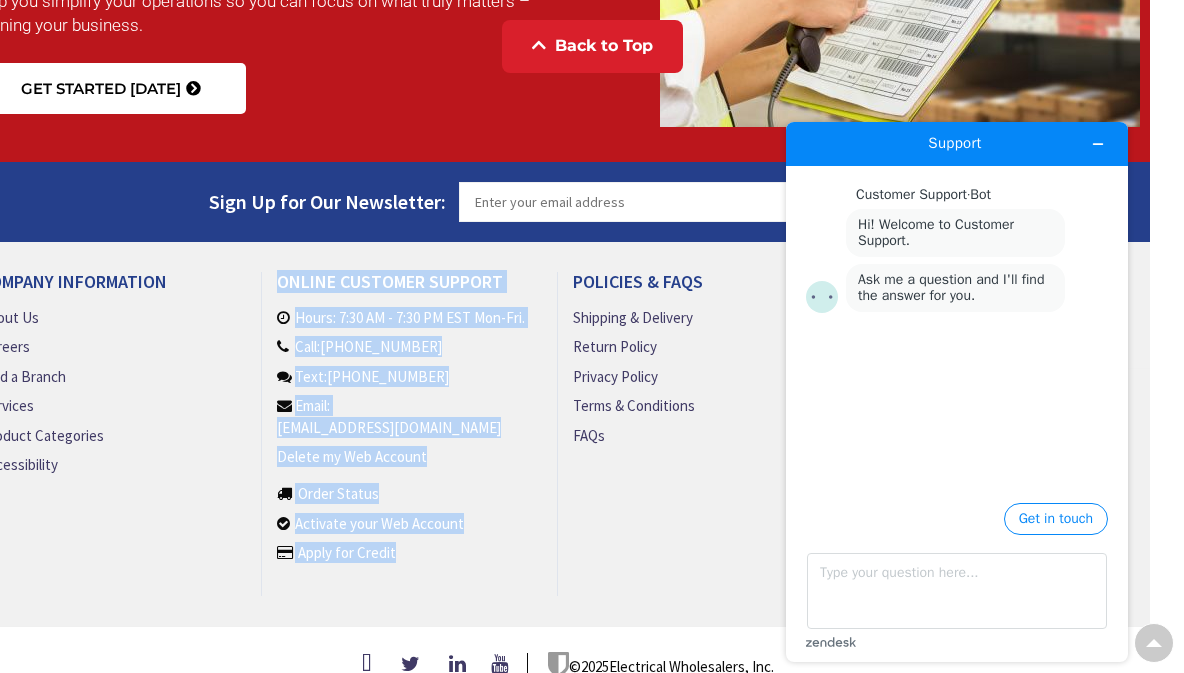 drag, startPoint x: 165, startPoint y: 560, endPoint x: 329, endPoint y: 579, distance: 165.09694 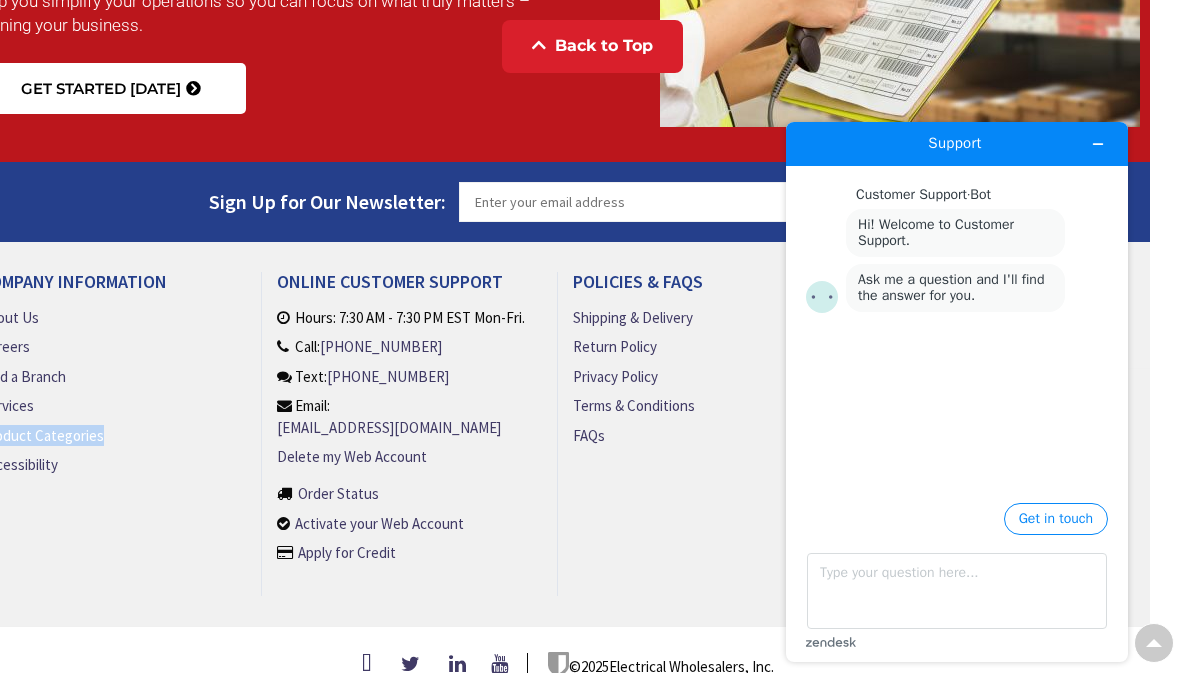 drag, startPoint x: 113, startPoint y: 416, endPoint x: 121, endPoint y: 390, distance: 27.202942 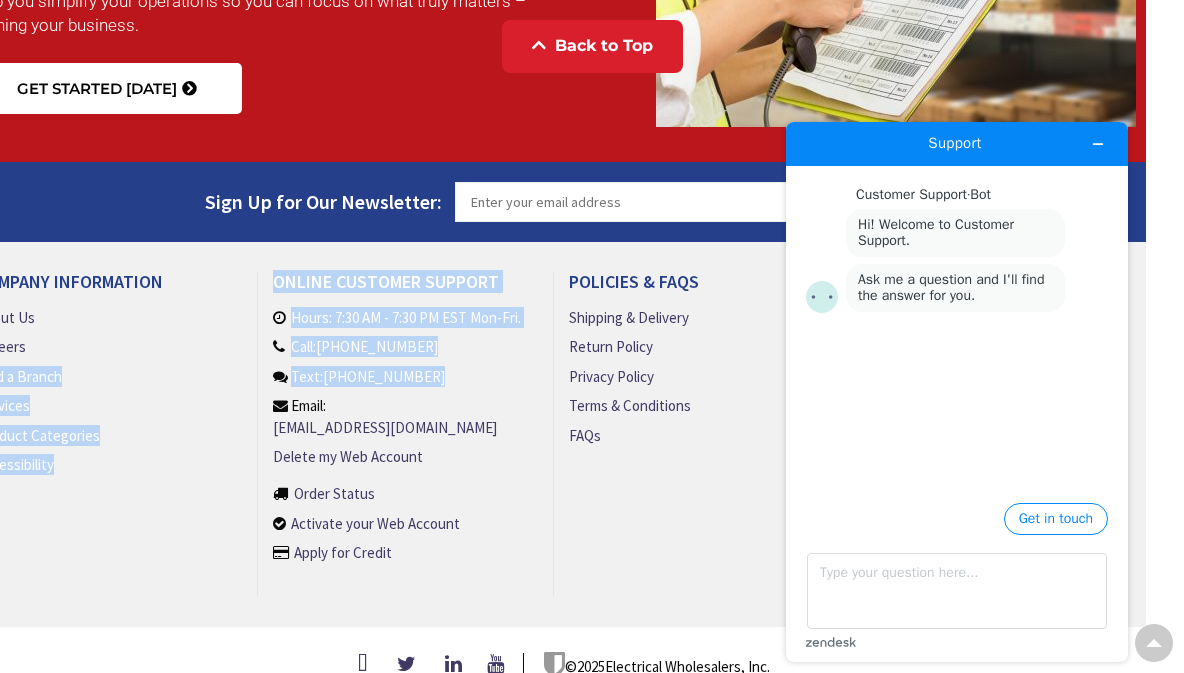 drag, startPoint x: 155, startPoint y: 347, endPoint x: 521, endPoint y: 360, distance: 366.2308 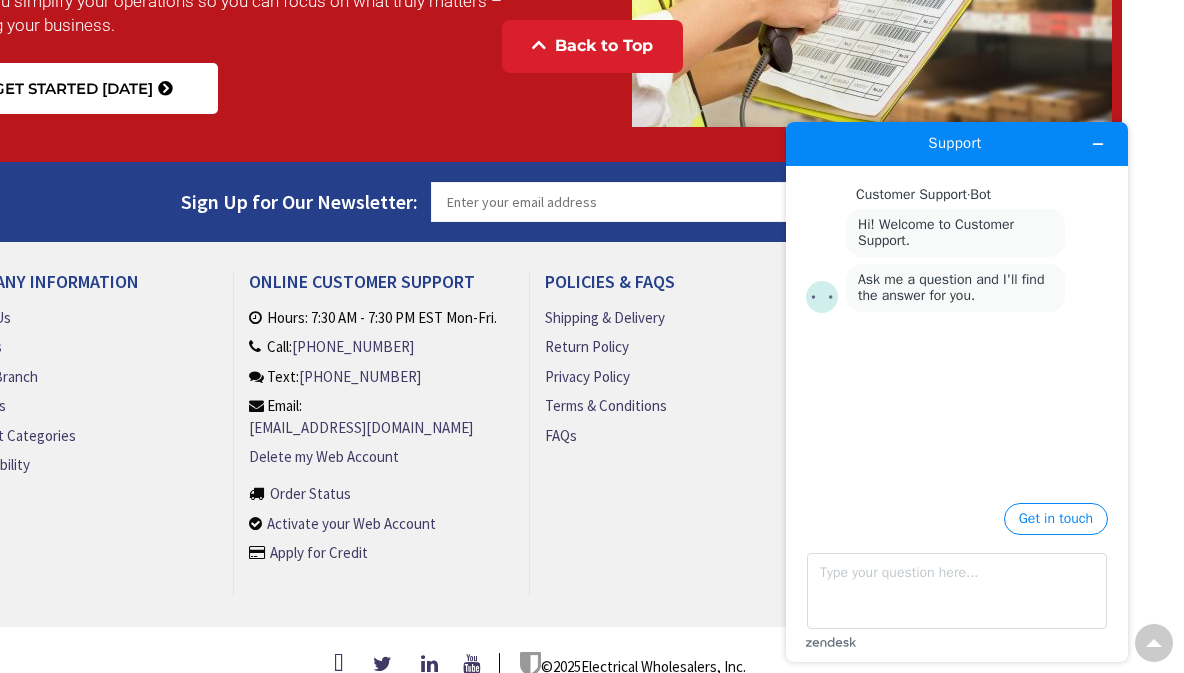 scroll, scrollTop: 2285, scrollLeft: 68, axis: both 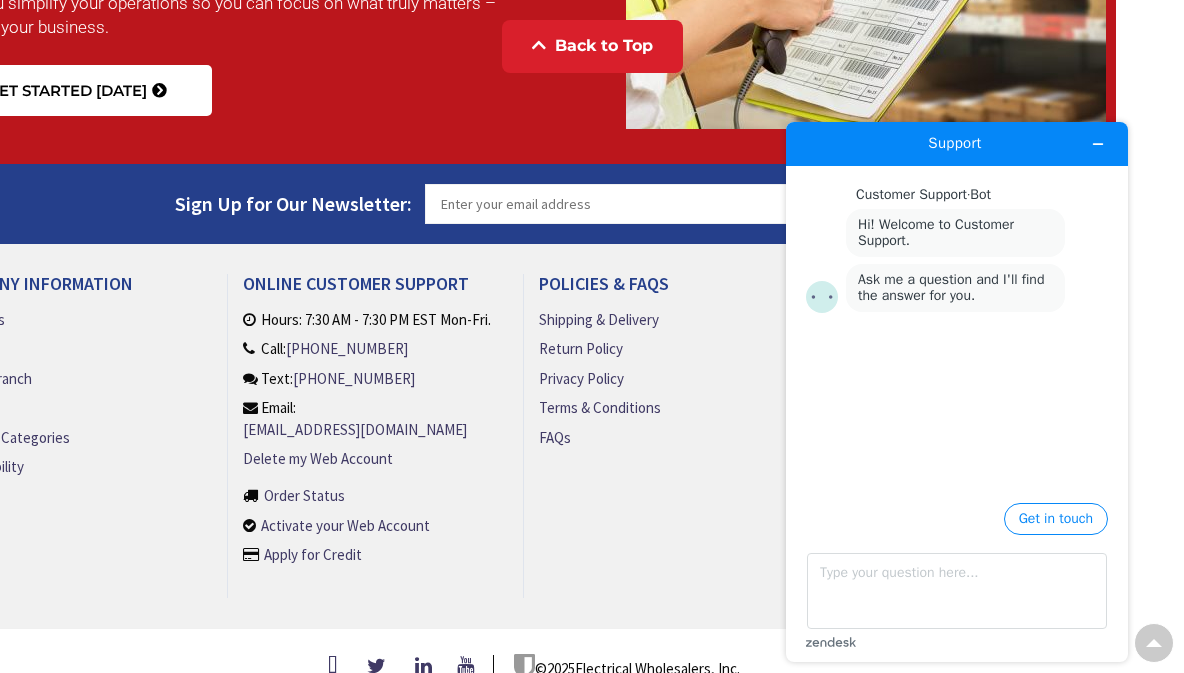 click on "Policies & FAQs
Shipping & Delivery
Return Policy
Privacy Policy
Terms & Conditions
FAQs" at bounding box center [672, 436] 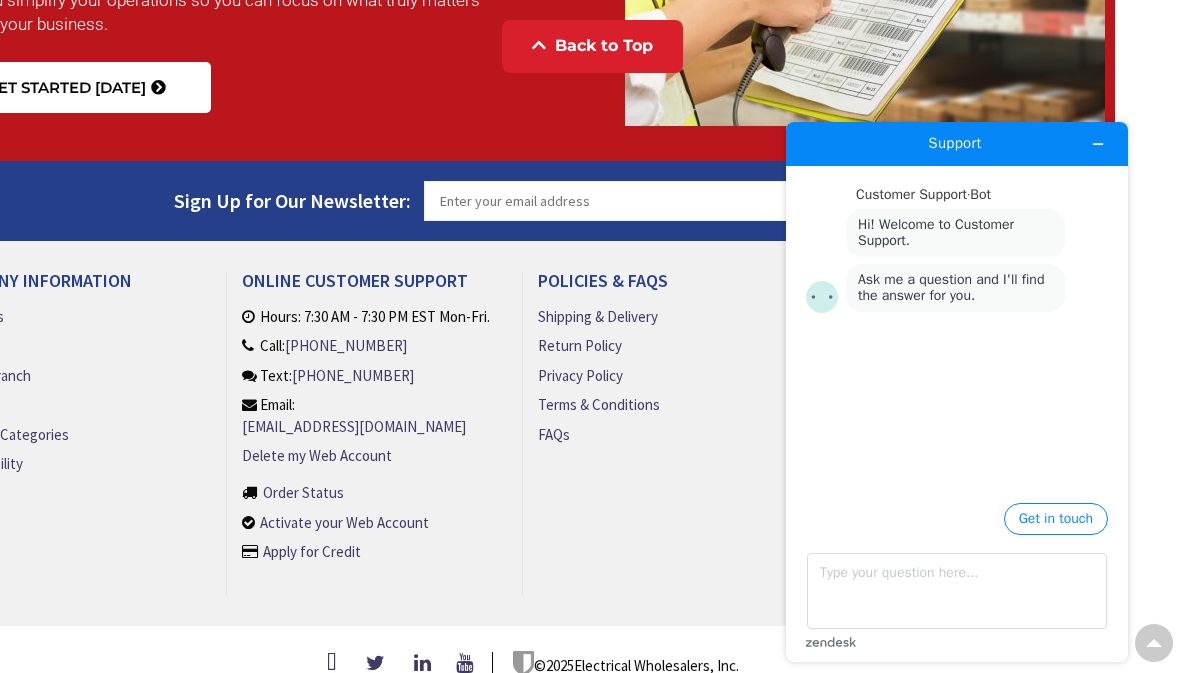 scroll, scrollTop: 2287, scrollLeft: 69, axis: both 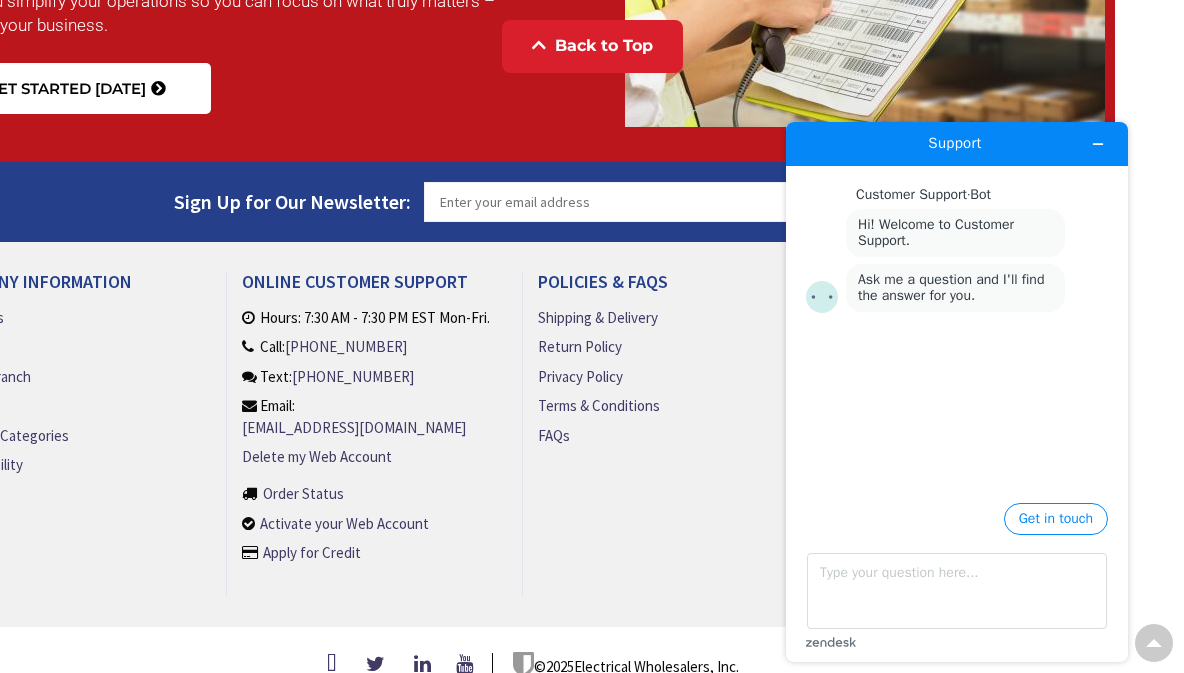 click on "Back to Top" at bounding box center (604, 46) 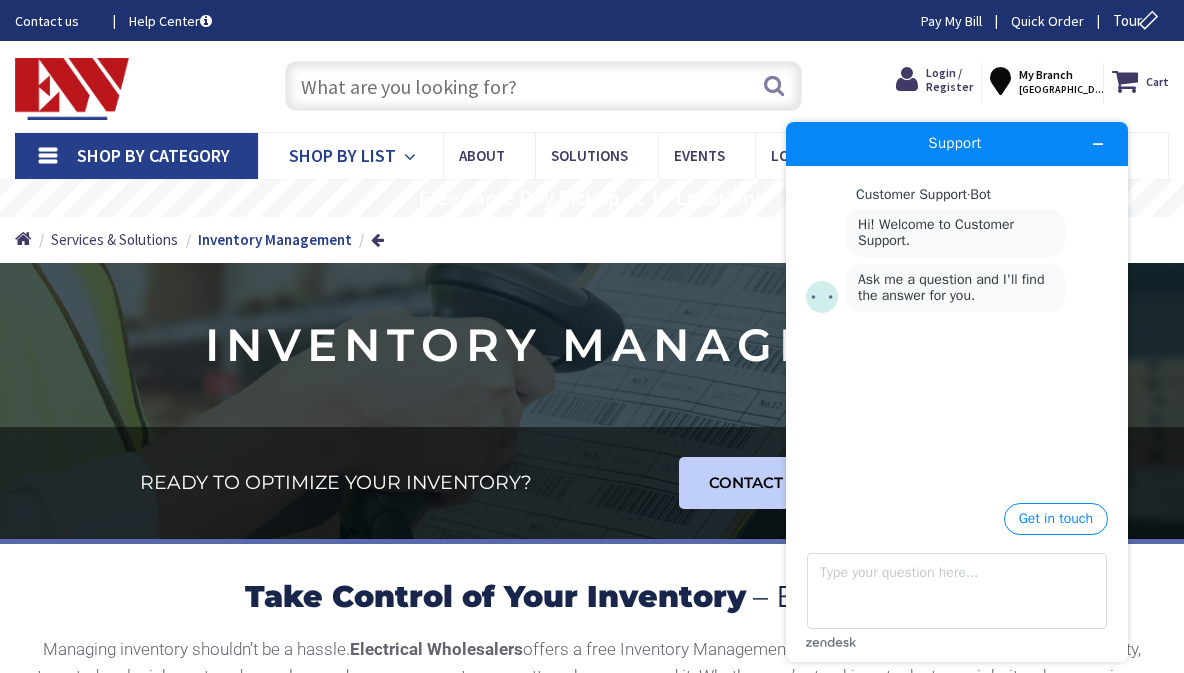 click on "Shop By List" at bounding box center (342, 155) 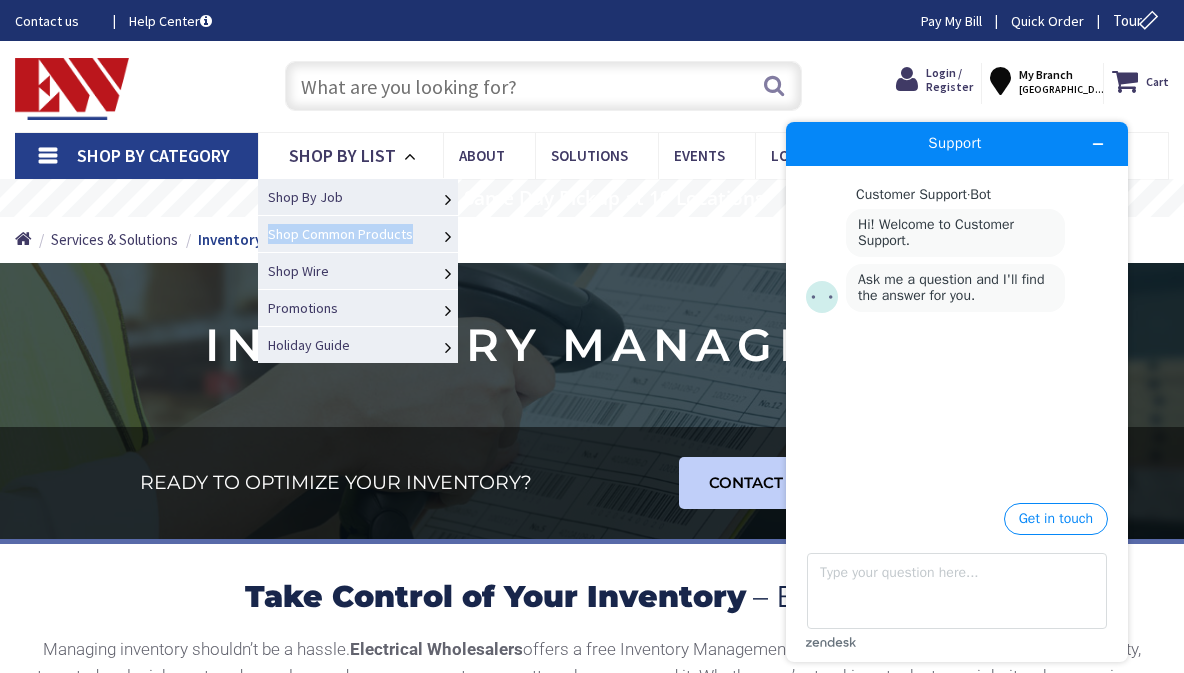 click on "Wiring Devices" at bounding box center [0, 0] 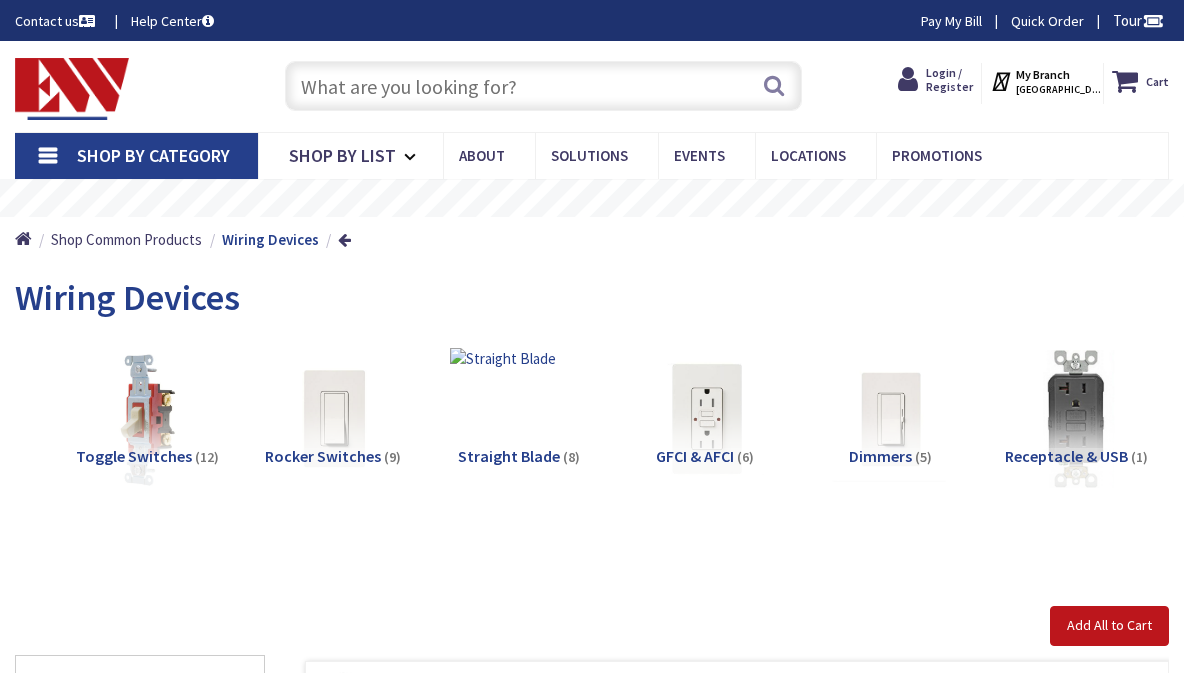 scroll, scrollTop: 0, scrollLeft: 0, axis: both 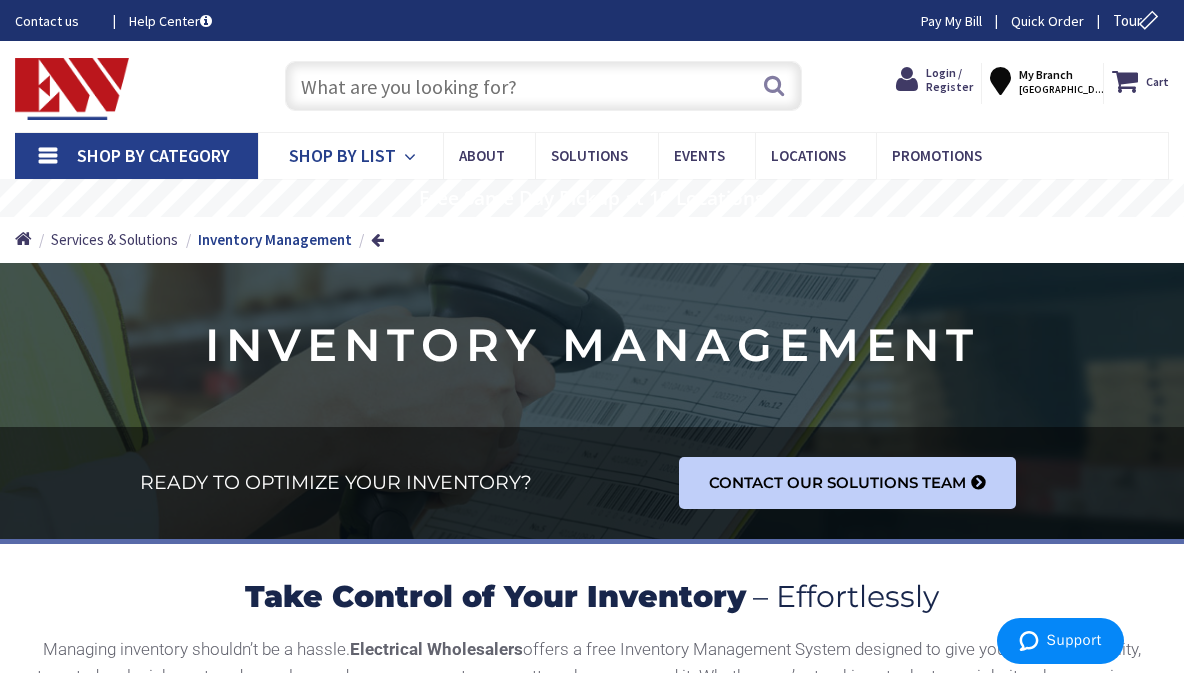 click on "Shop By List" at bounding box center (342, 155) 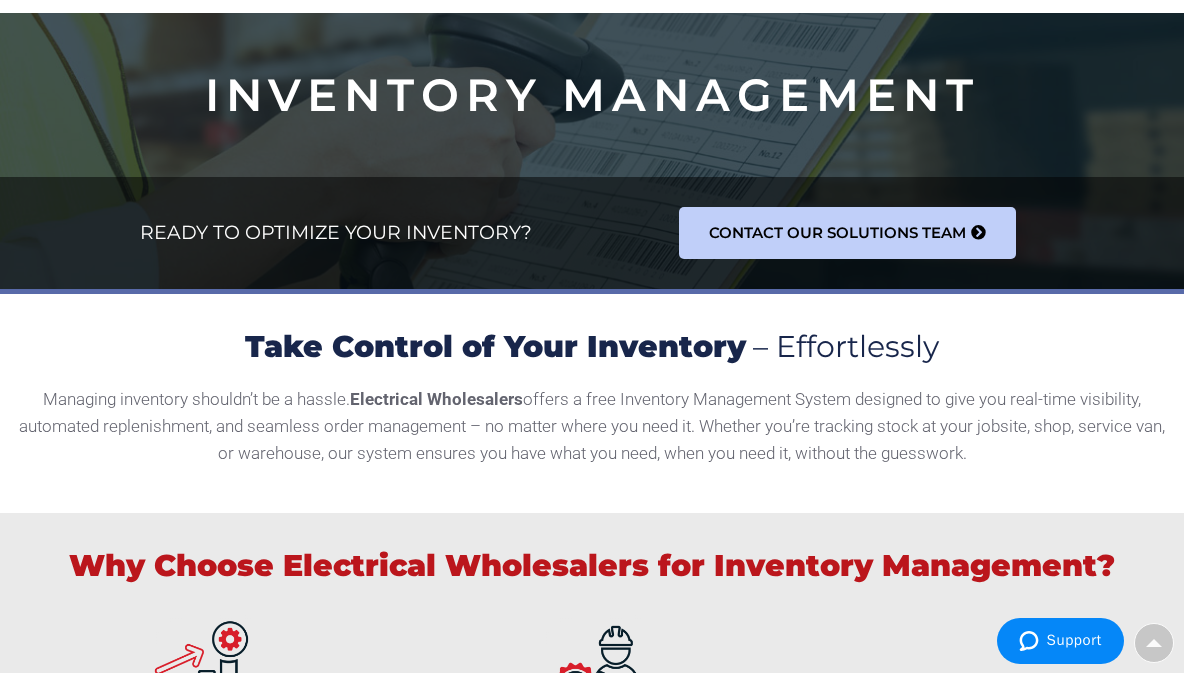 scroll, scrollTop: 267, scrollLeft: 0, axis: vertical 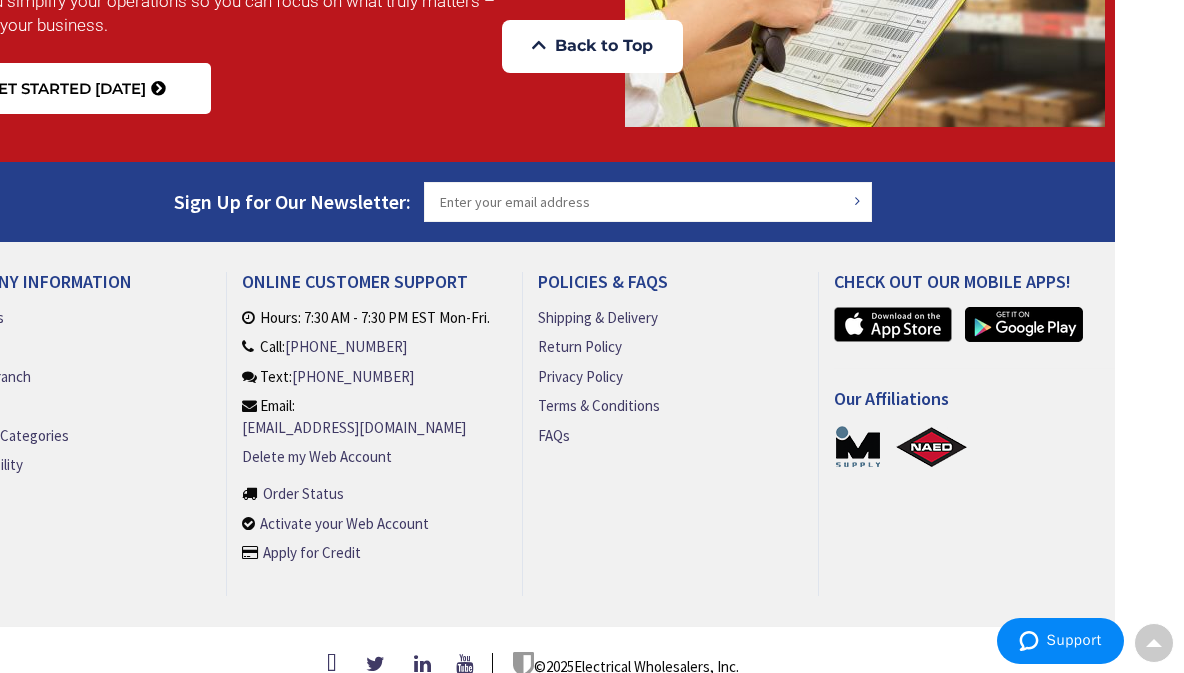 click on "Back to Top" at bounding box center [604, 46] 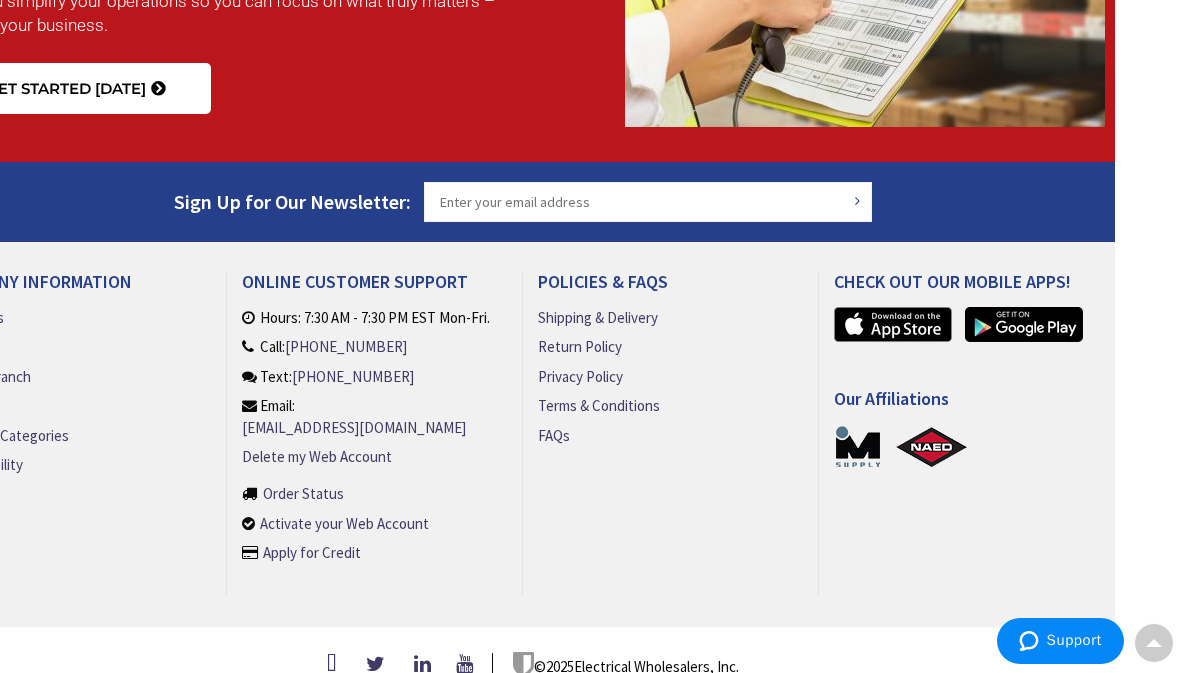 scroll, scrollTop: 0, scrollLeft: 0, axis: both 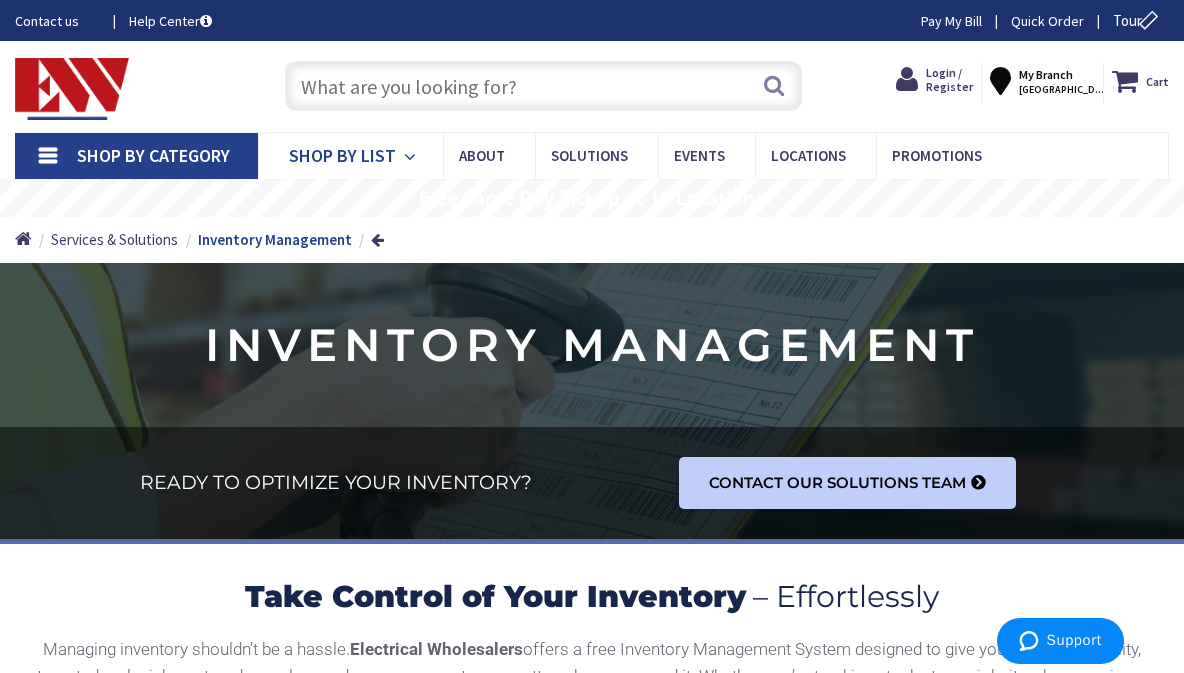 click on "Shop By List" at bounding box center [342, 155] 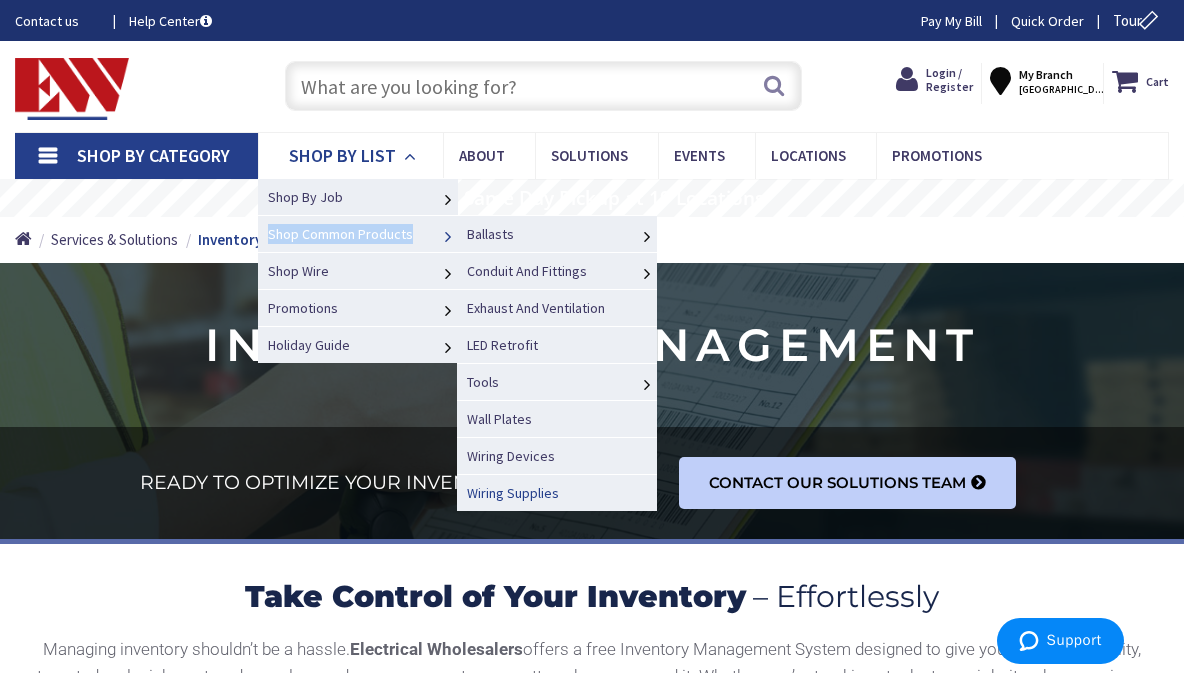 drag, startPoint x: 332, startPoint y: 234, endPoint x: 547, endPoint y: 493, distance: 336.60956 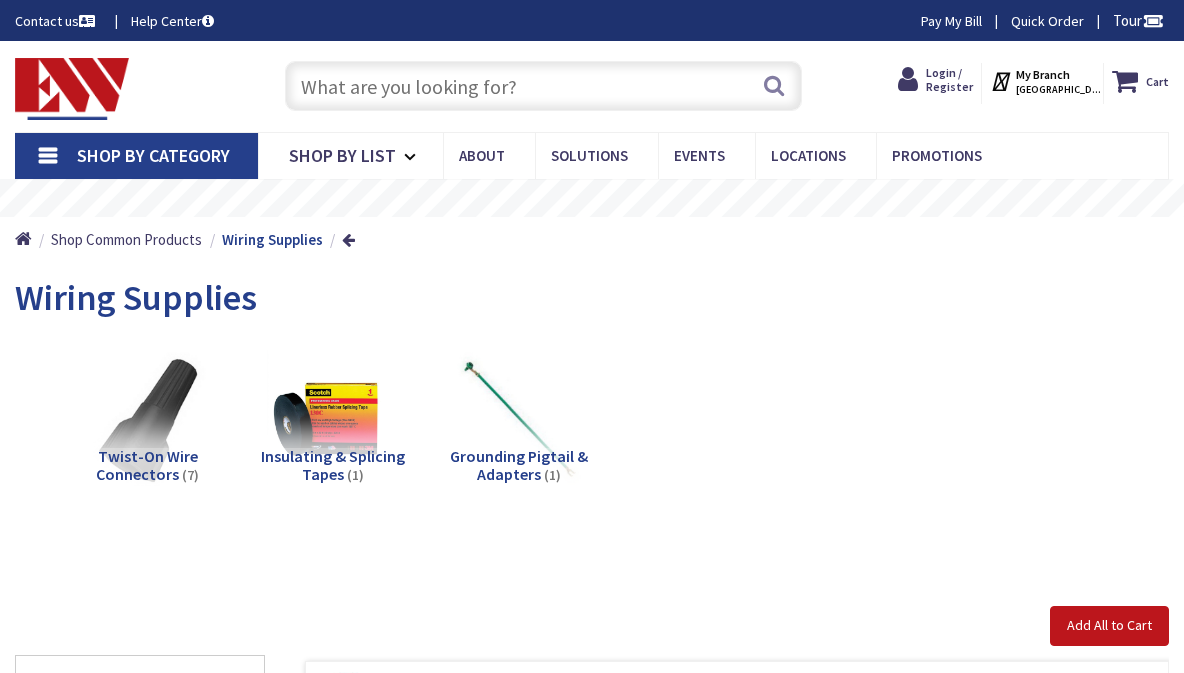 scroll, scrollTop: 0, scrollLeft: 0, axis: both 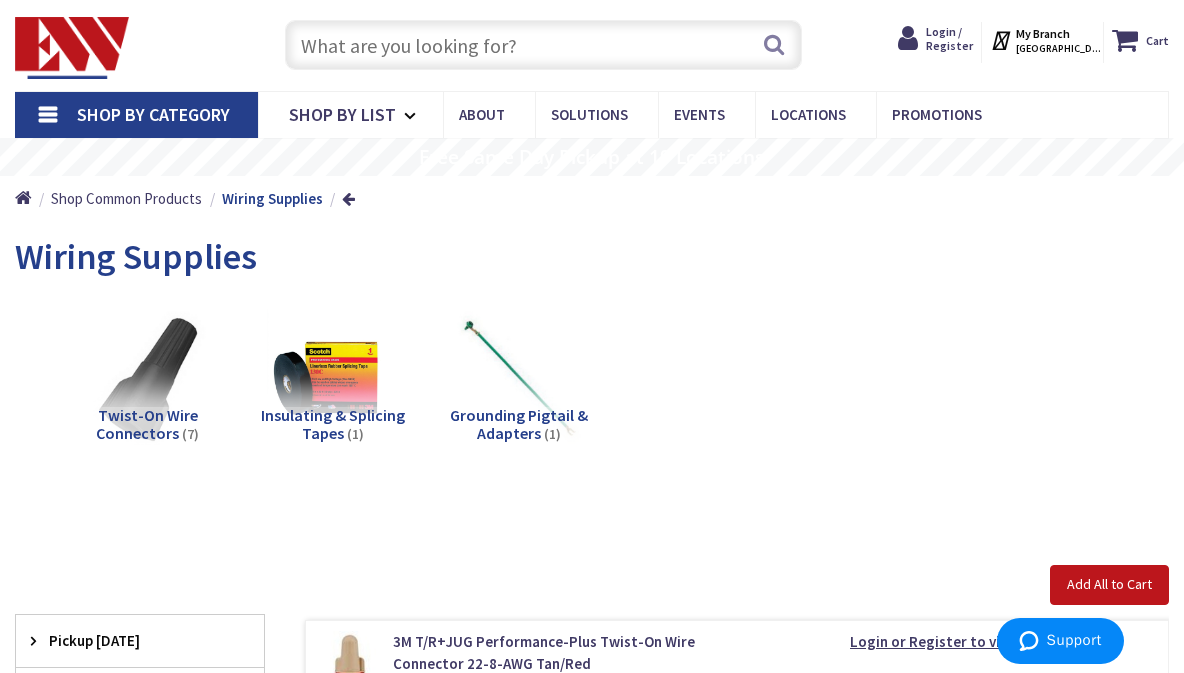 click at bounding box center (543, 45) 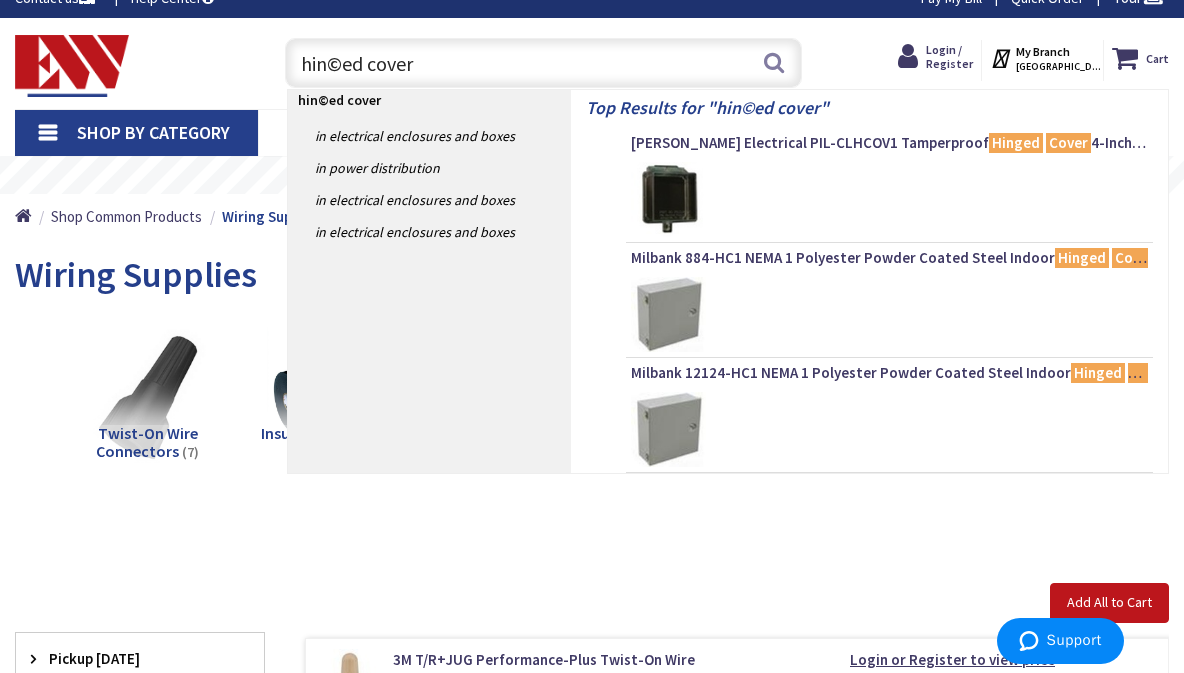 scroll, scrollTop: 23, scrollLeft: 0, axis: vertical 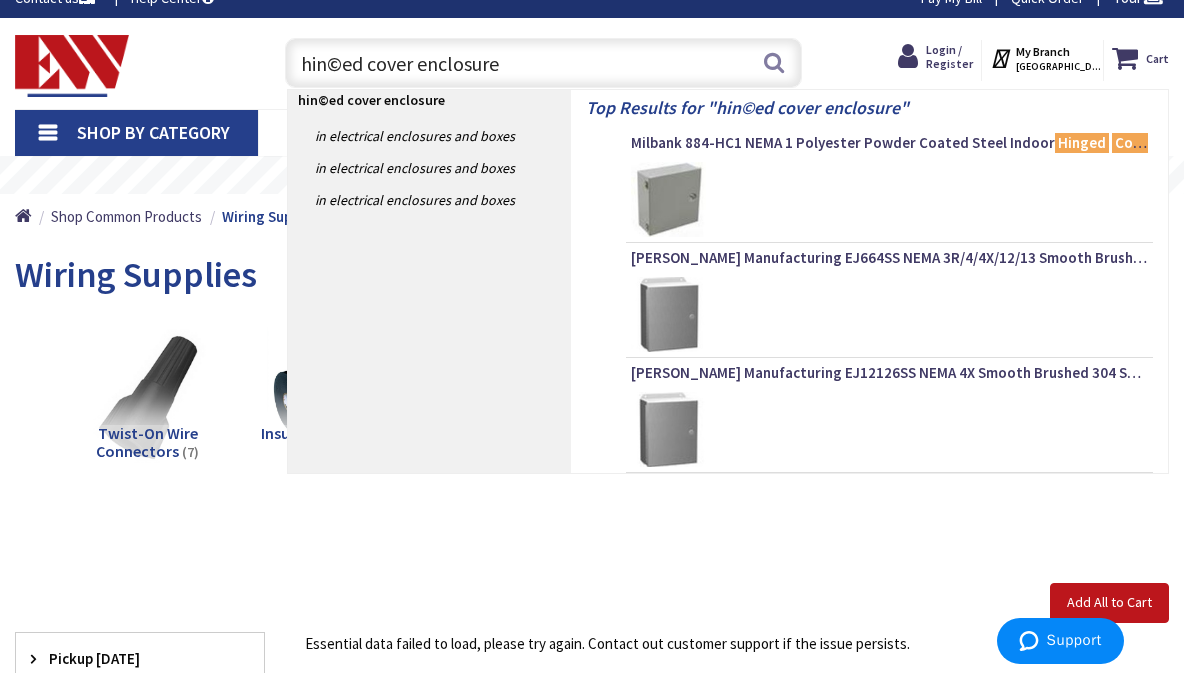 type on "hin©ed cover enclosure" 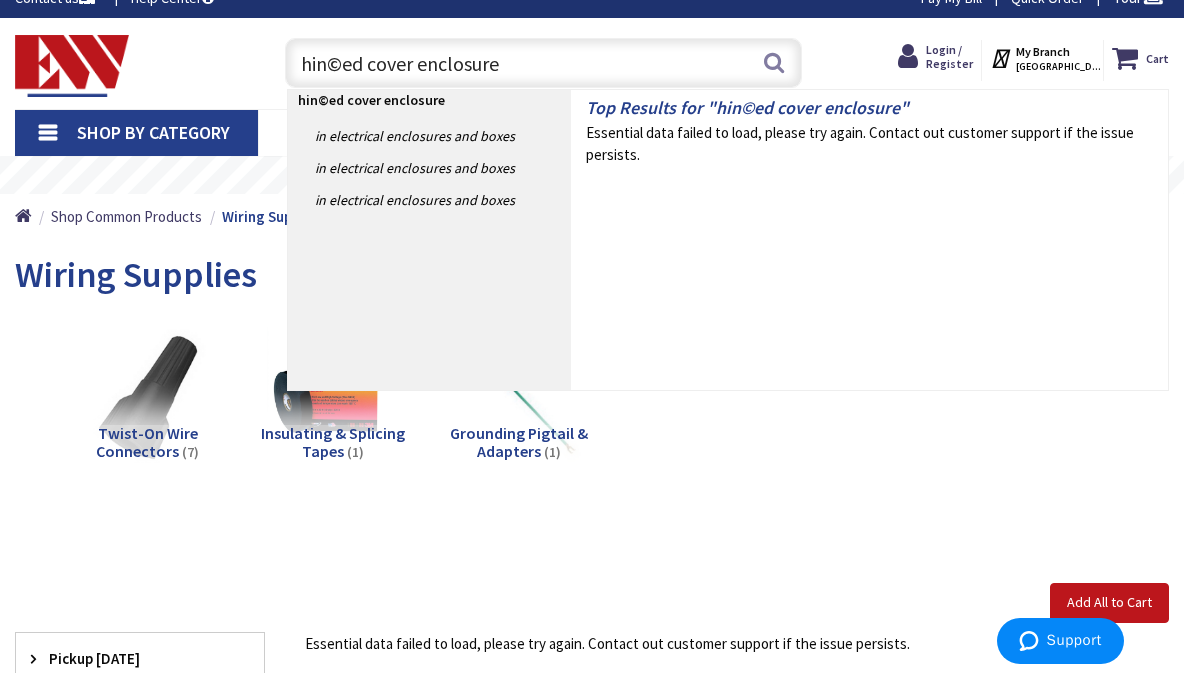 click on "Essential data failed to load, please try again. Contact out customer support if the issue persists." at bounding box center (869, 143) 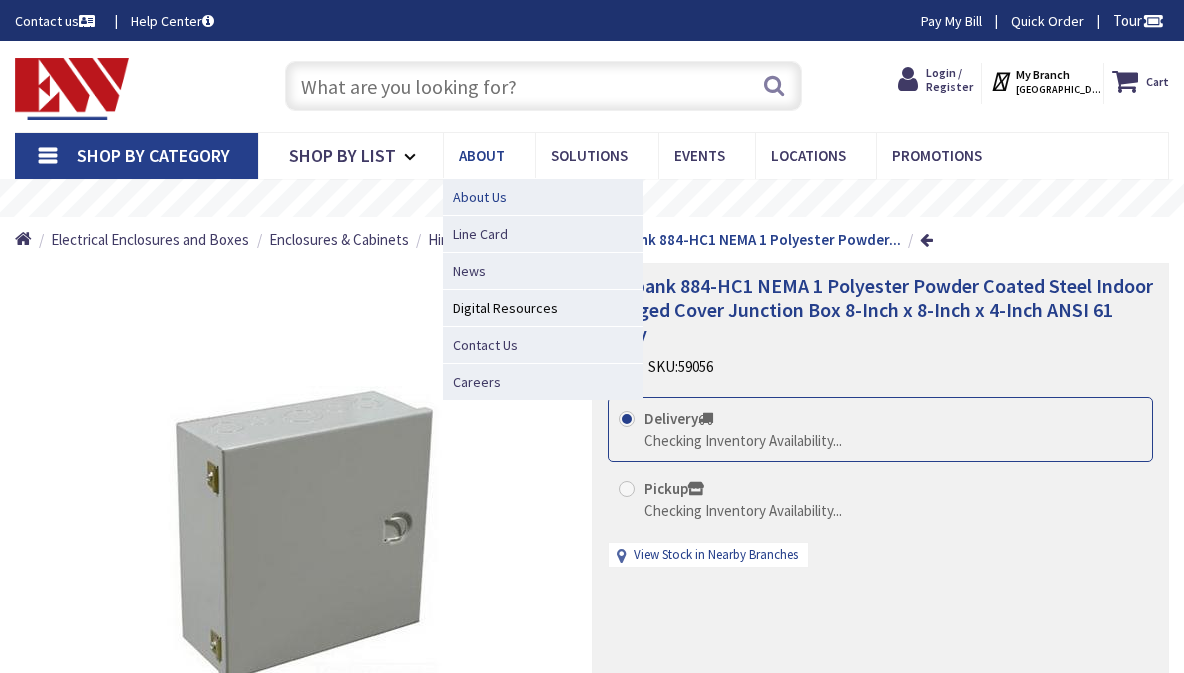 scroll, scrollTop: 0, scrollLeft: 0, axis: both 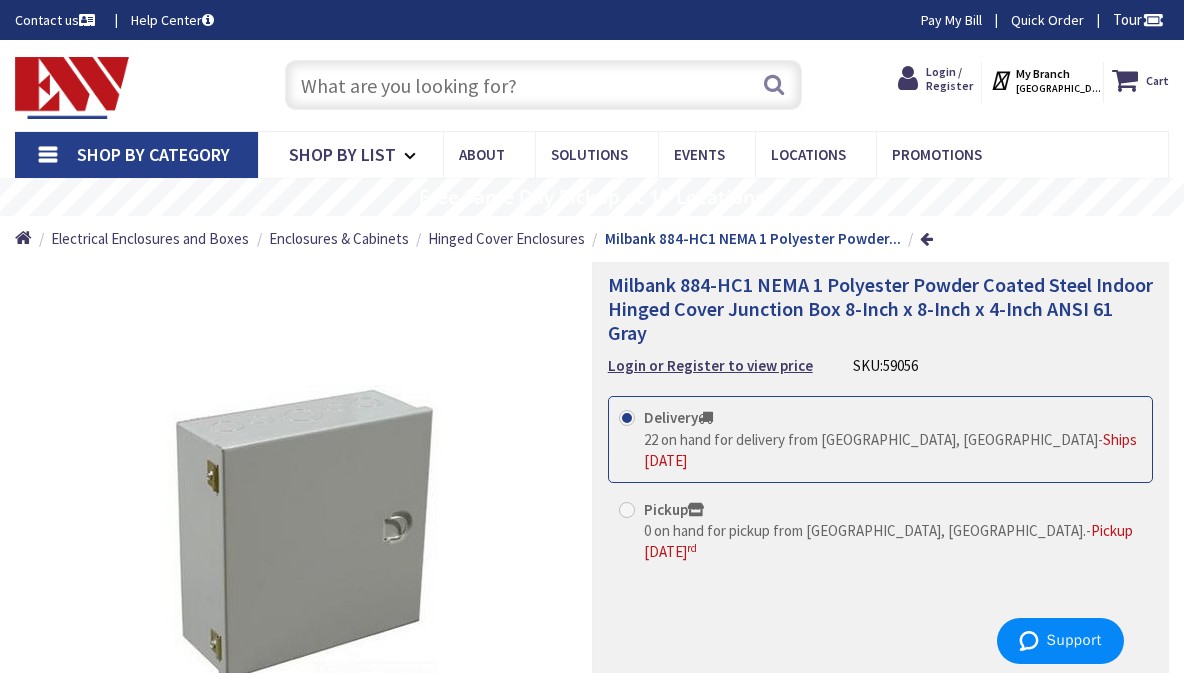 click at bounding box center (543, 85) 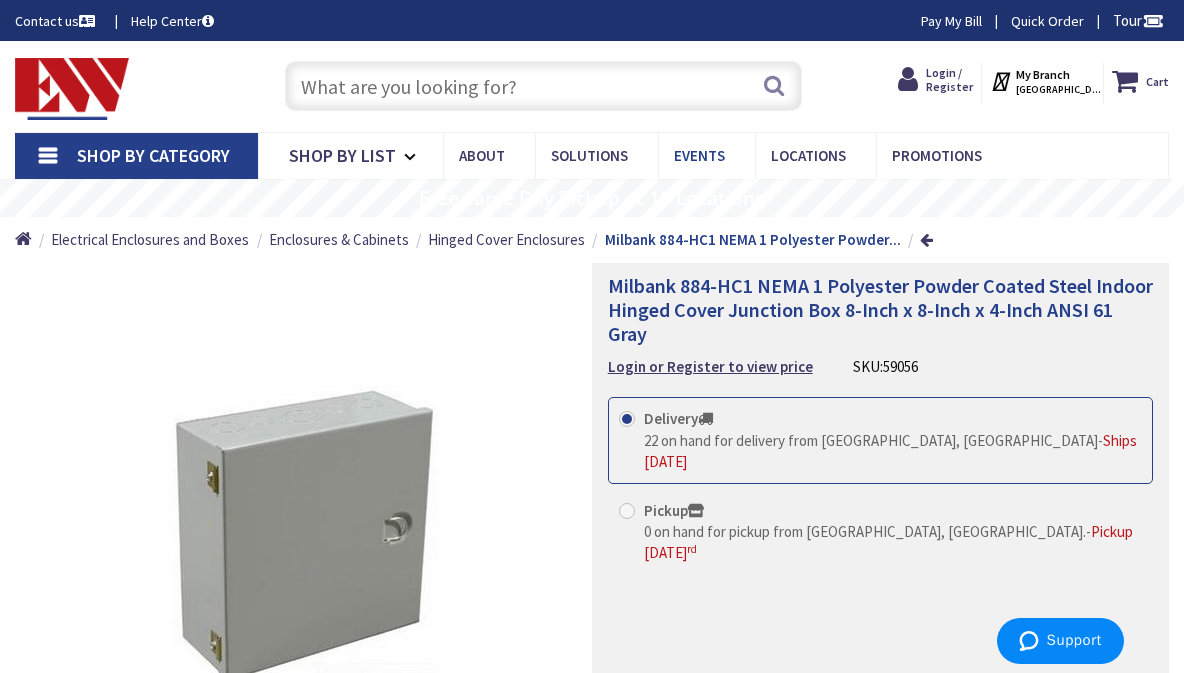 scroll, scrollTop: 0, scrollLeft: 0, axis: both 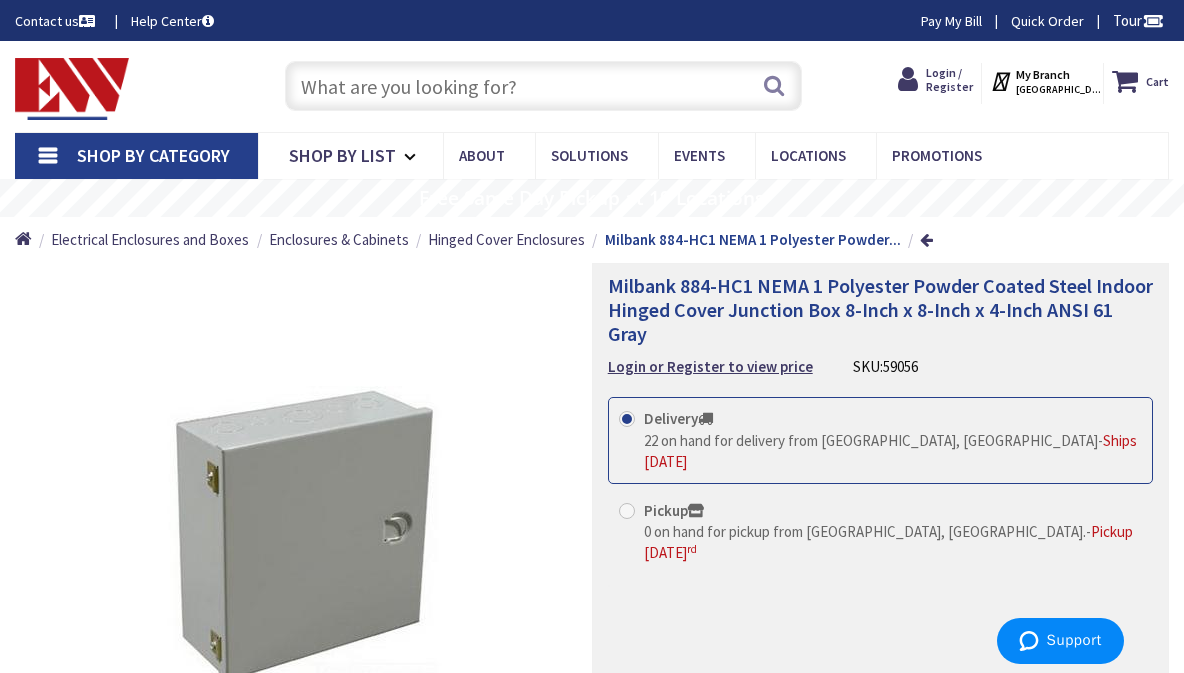 click at bounding box center (543, 86) 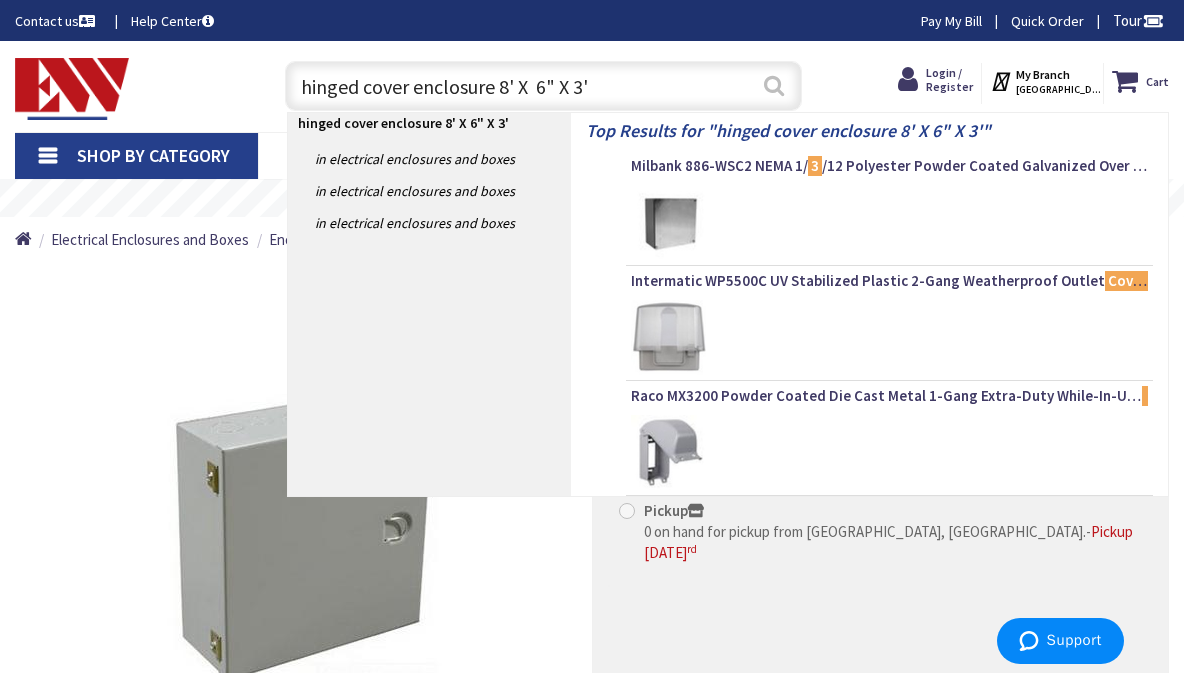 type on "hinged cover enclosure 8' X  6" X 3'" 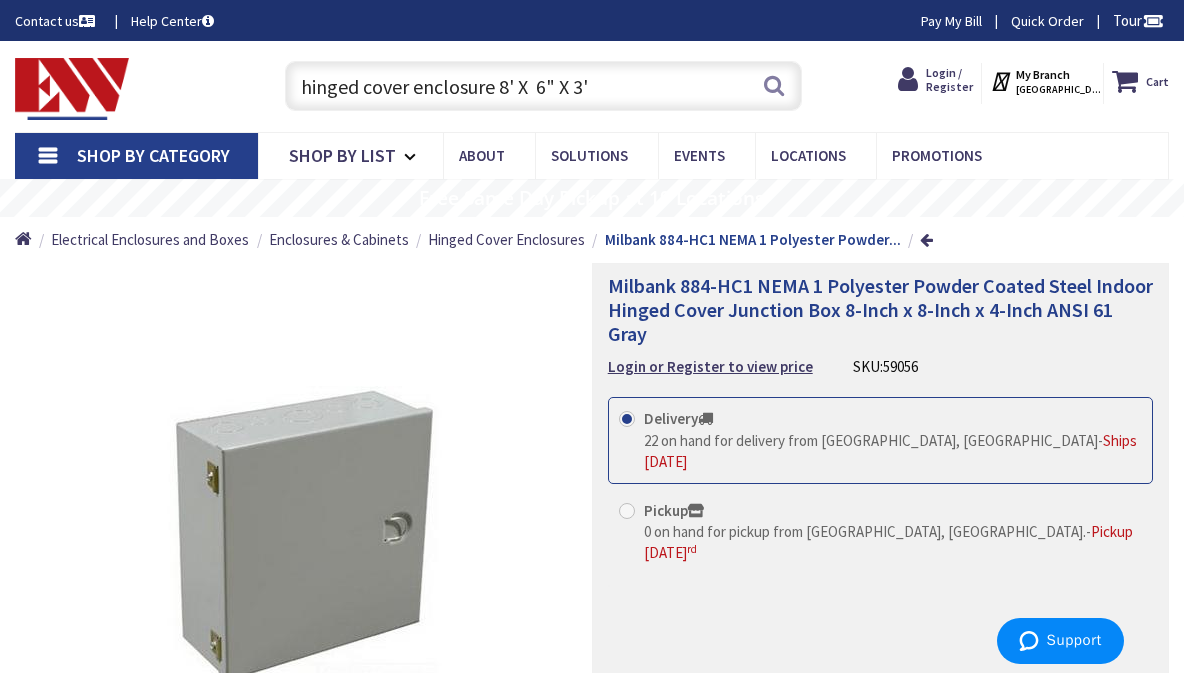 drag, startPoint x: 776, startPoint y: 86, endPoint x: 730, endPoint y: 103, distance: 49.0408 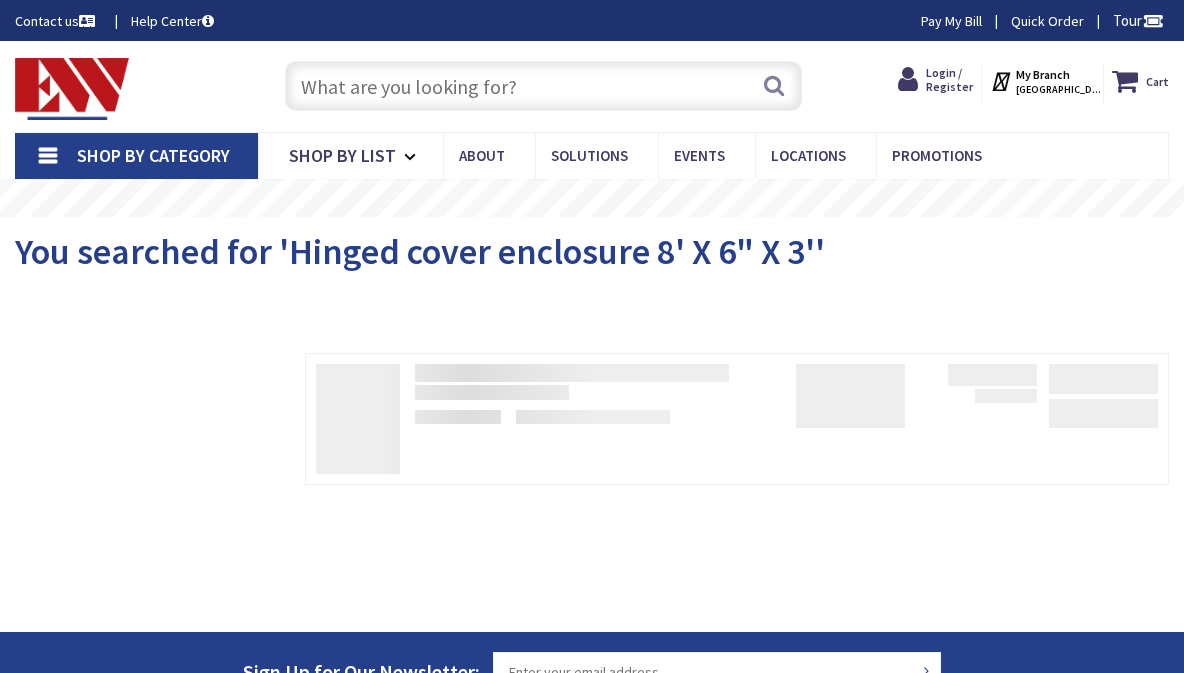 scroll, scrollTop: 0, scrollLeft: 0, axis: both 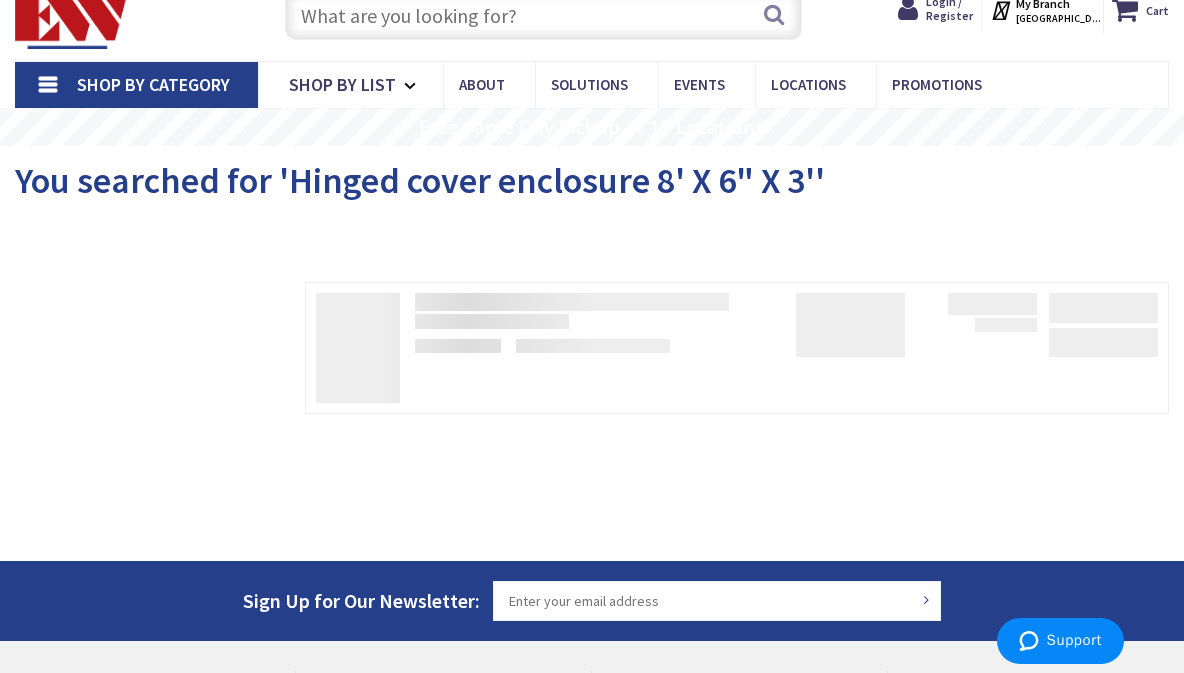 click on "You searched for 'Hinged cover enclosure 8' X  6" X 3''" at bounding box center [420, 180] 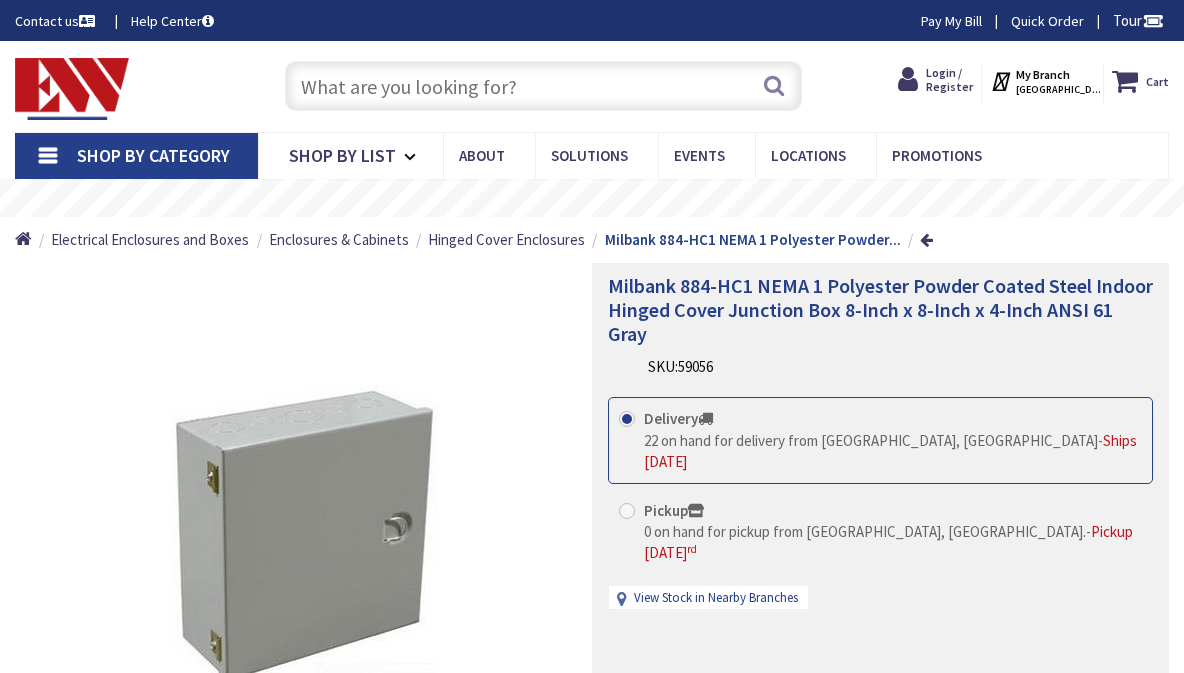 scroll, scrollTop: 0, scrollLeft: 0, axis: both 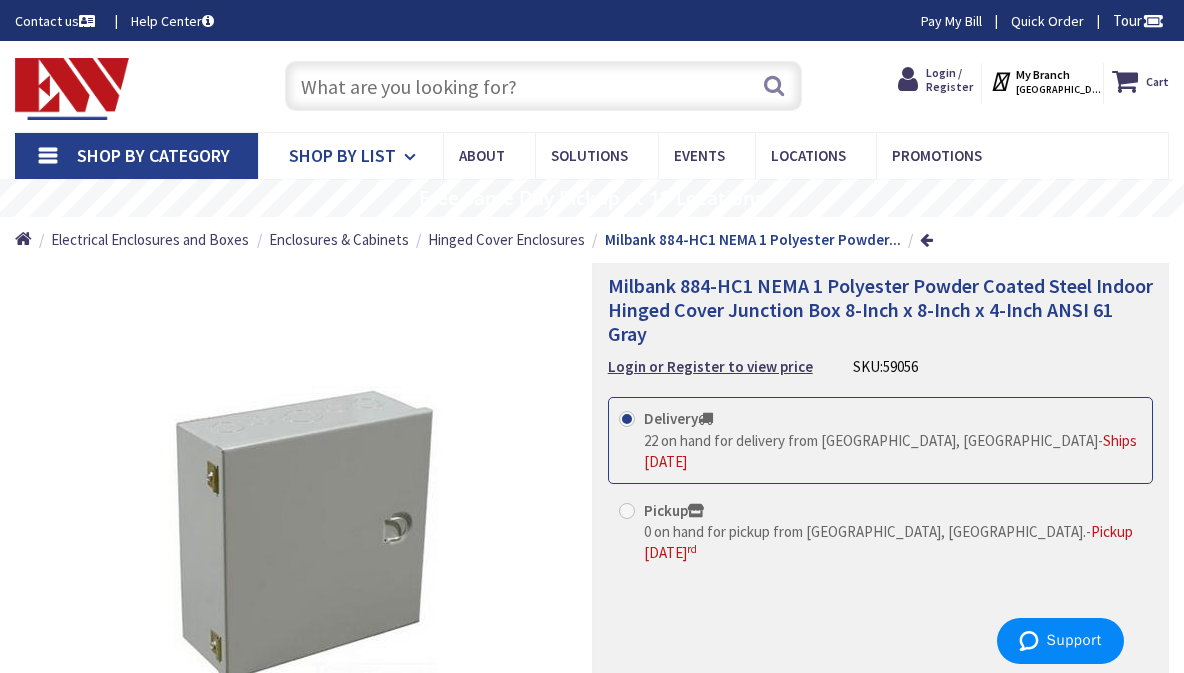 click on "Shop By List" at bounding box center [342, 155] 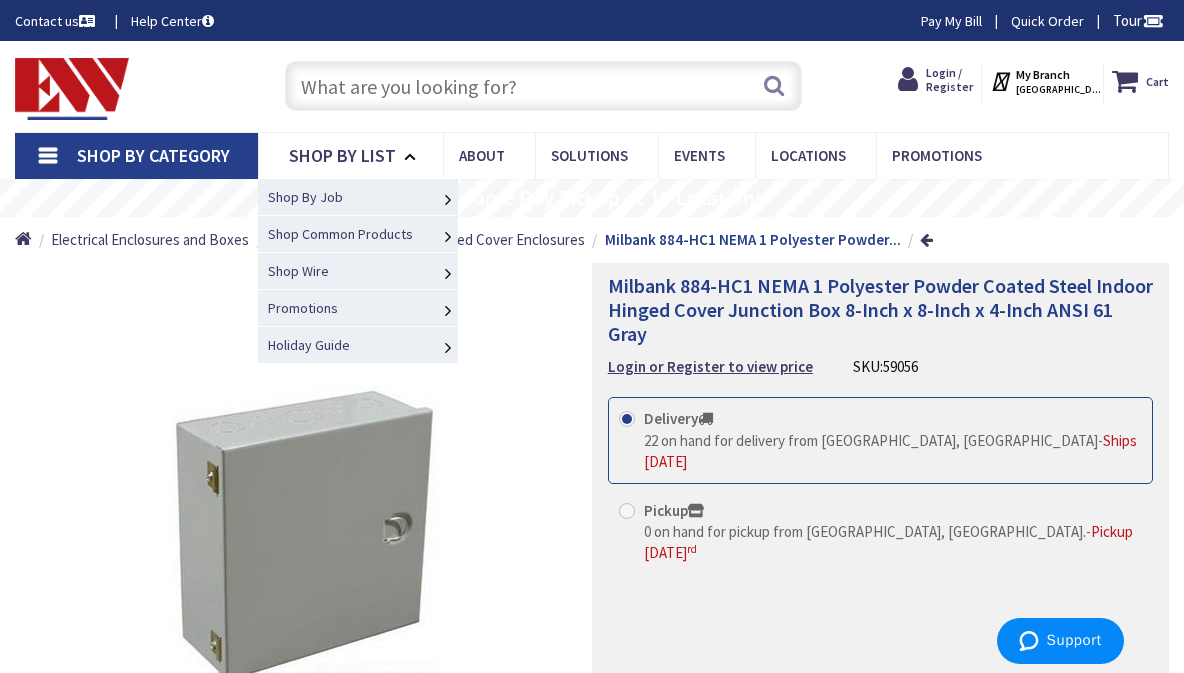 click on "Wiring Supplies" at bounding box center (0, 0) 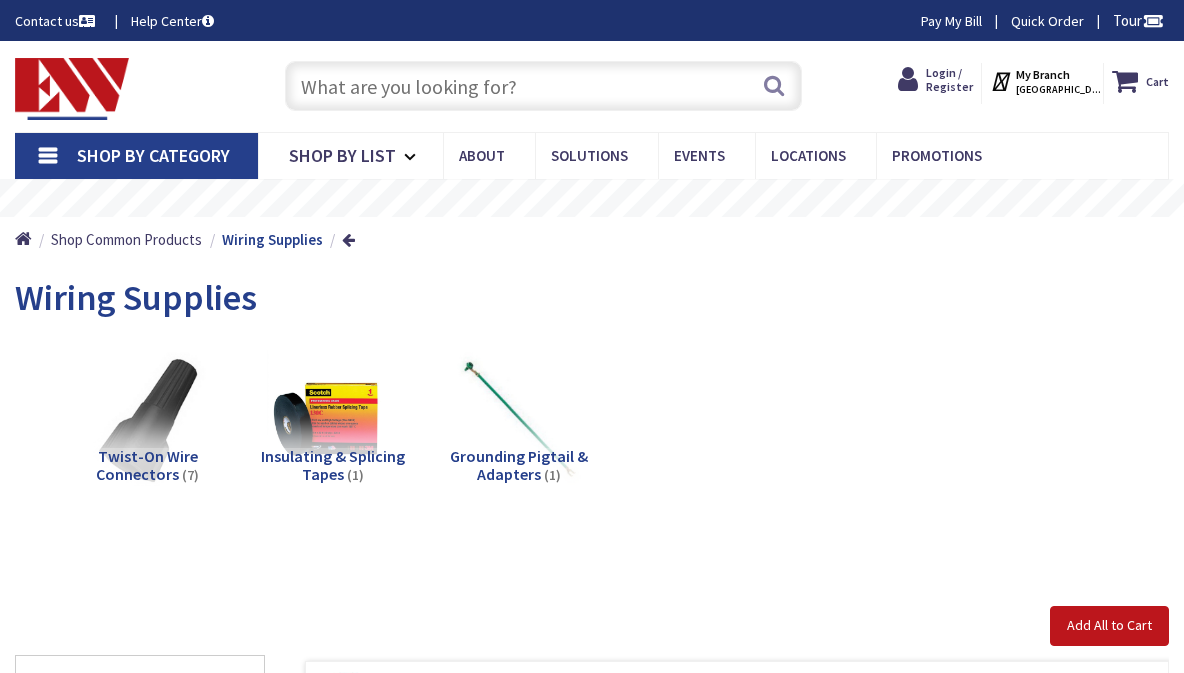 scroll, scrollTop: 0, scrollLeft: 0, axis: both 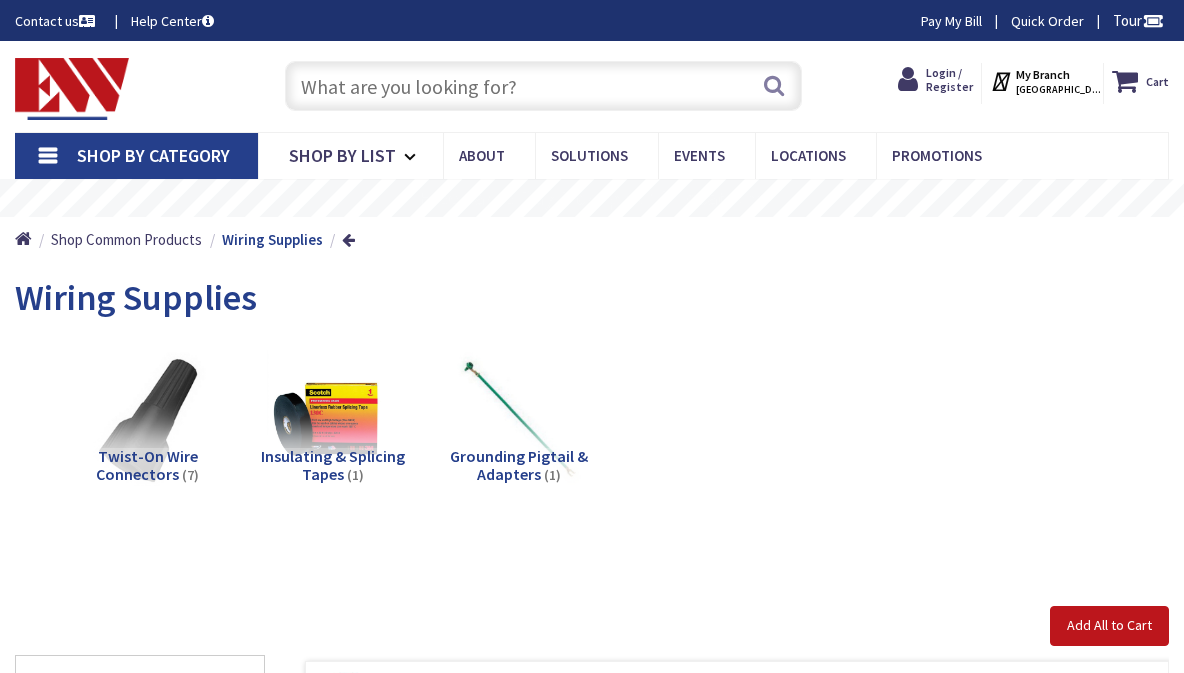 click at bounding box center [543, 86] 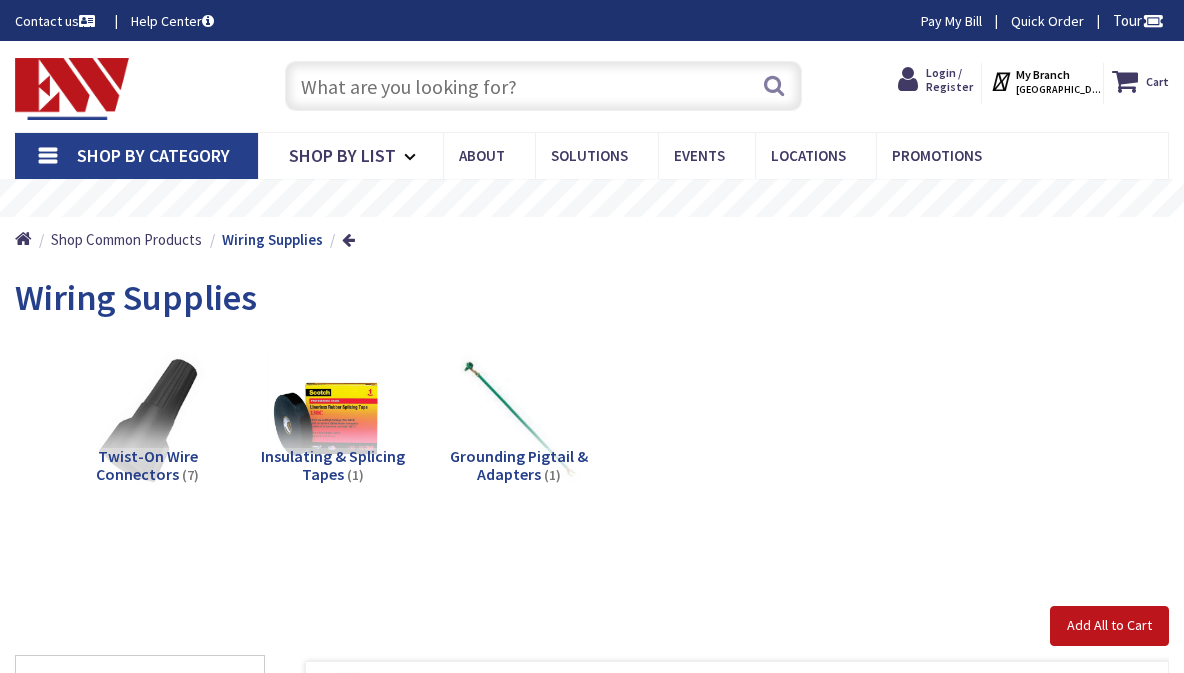 scroll, scrollTop: 0, scrollLeft: 0, axis: both 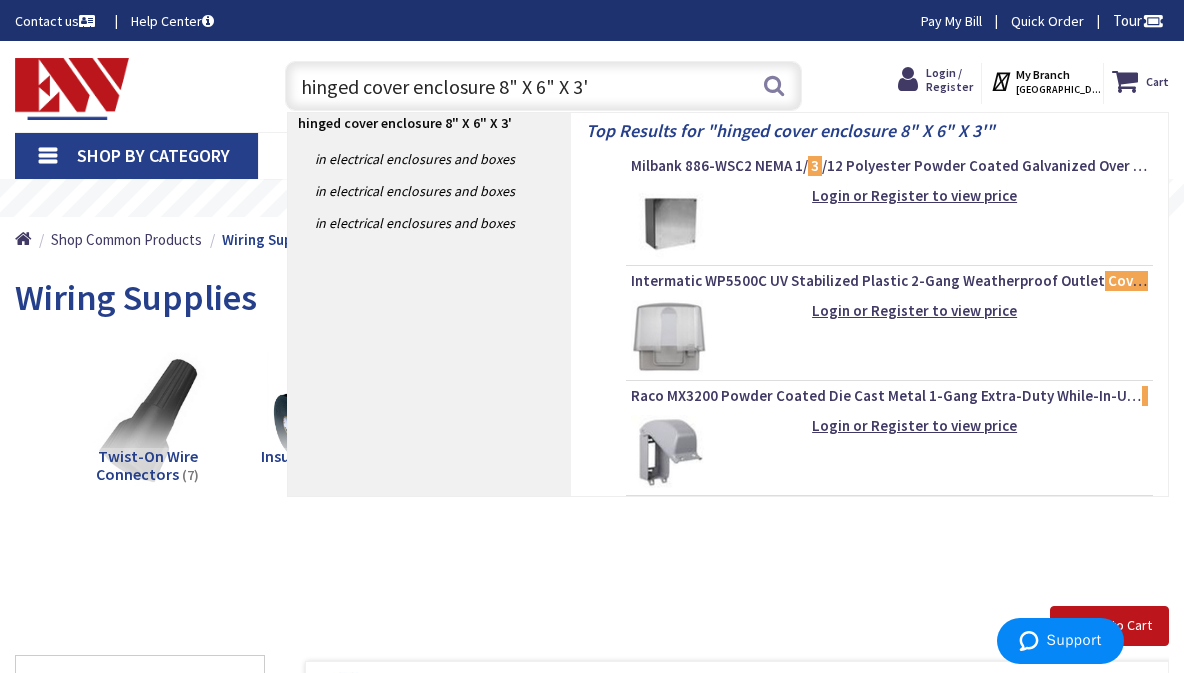 type on "hinged cover enclosure 8" X 6" X 3'" 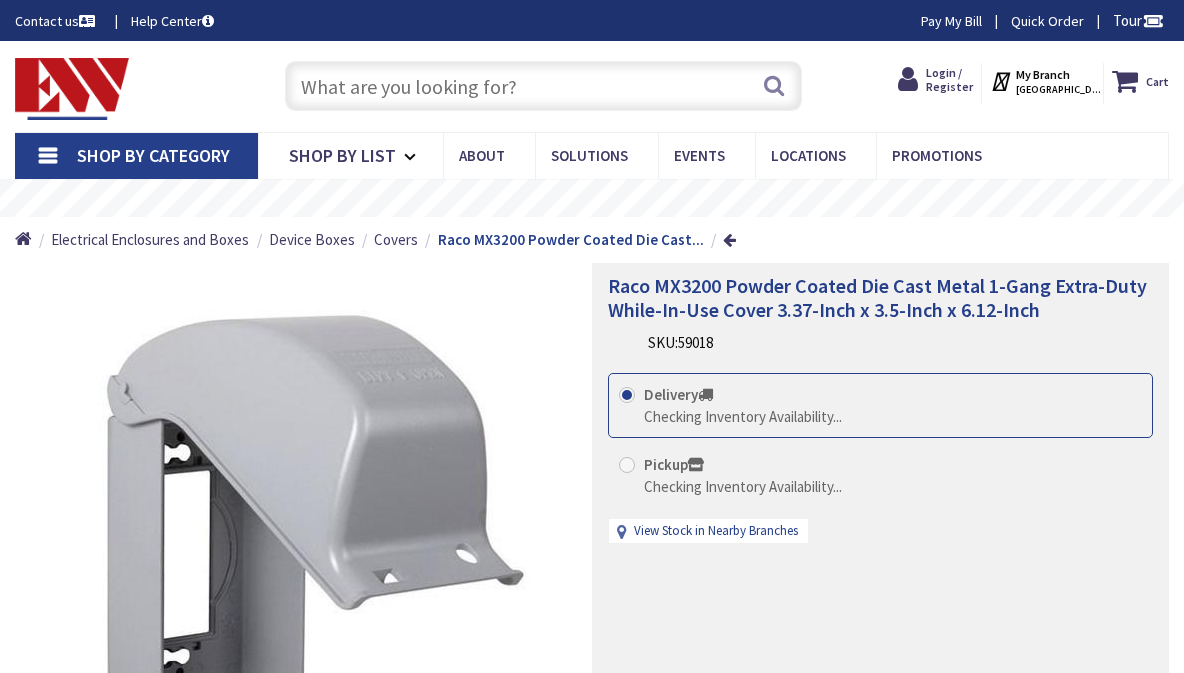 scroll, scrollTop: 0, scrollLeft: 0, axis: both 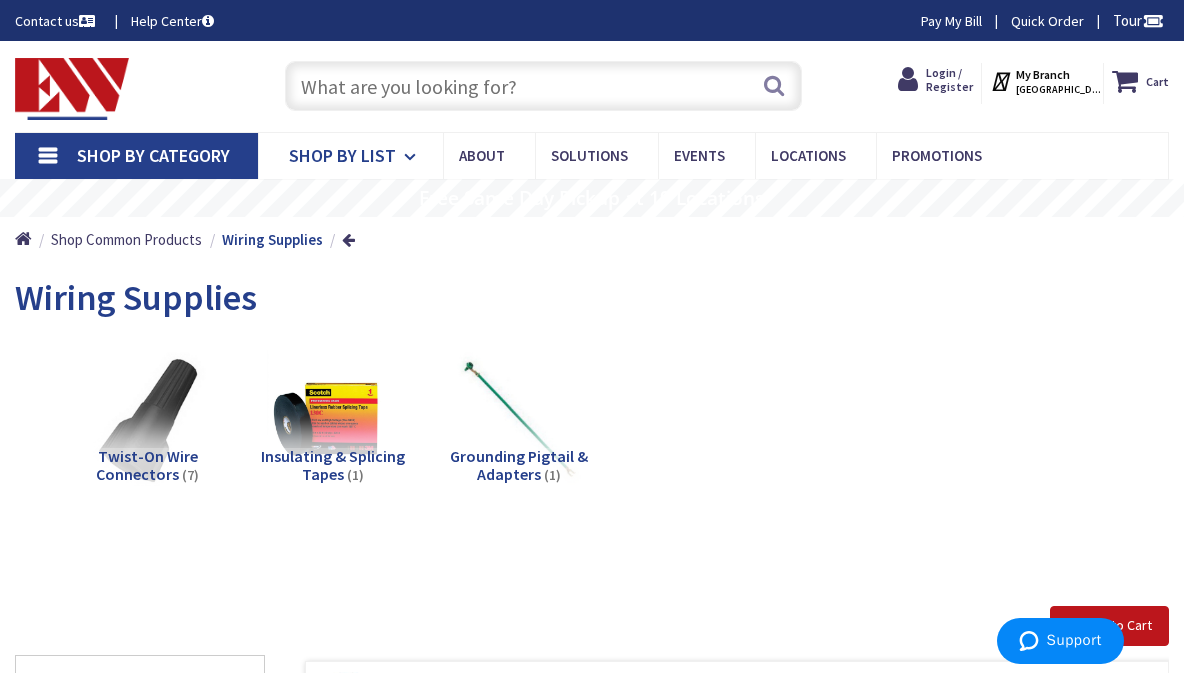 click on "Shop By List" 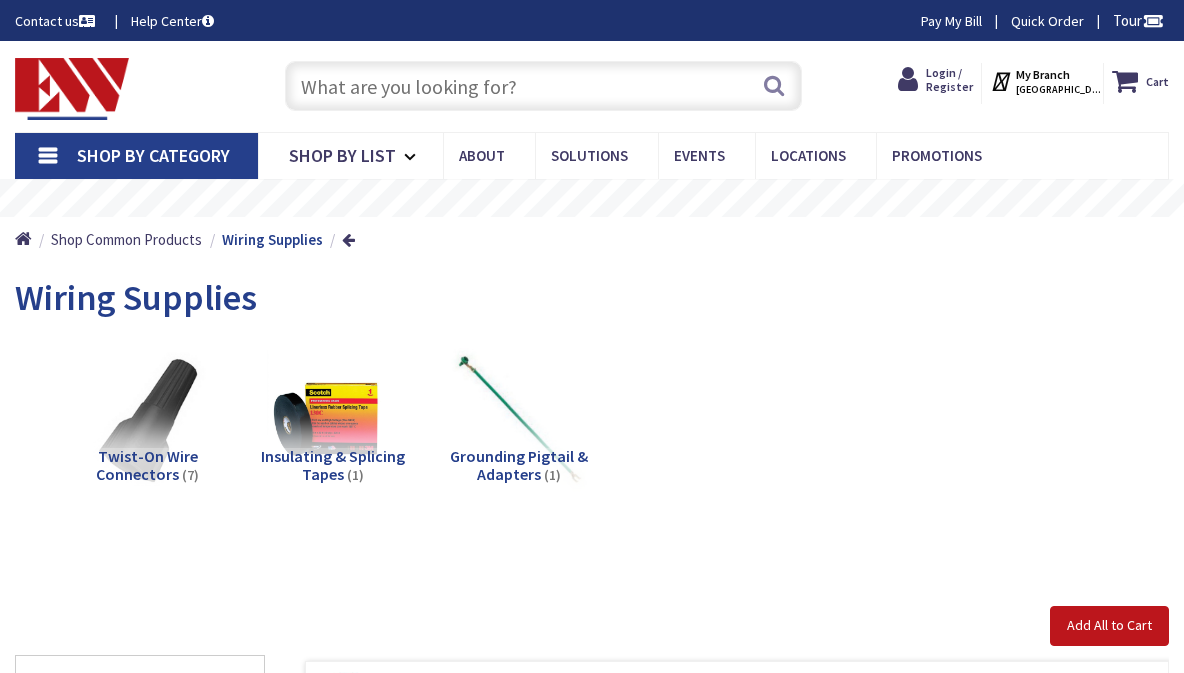 scroll, scrollTop: 0, scrollLeft: 0, axis: both 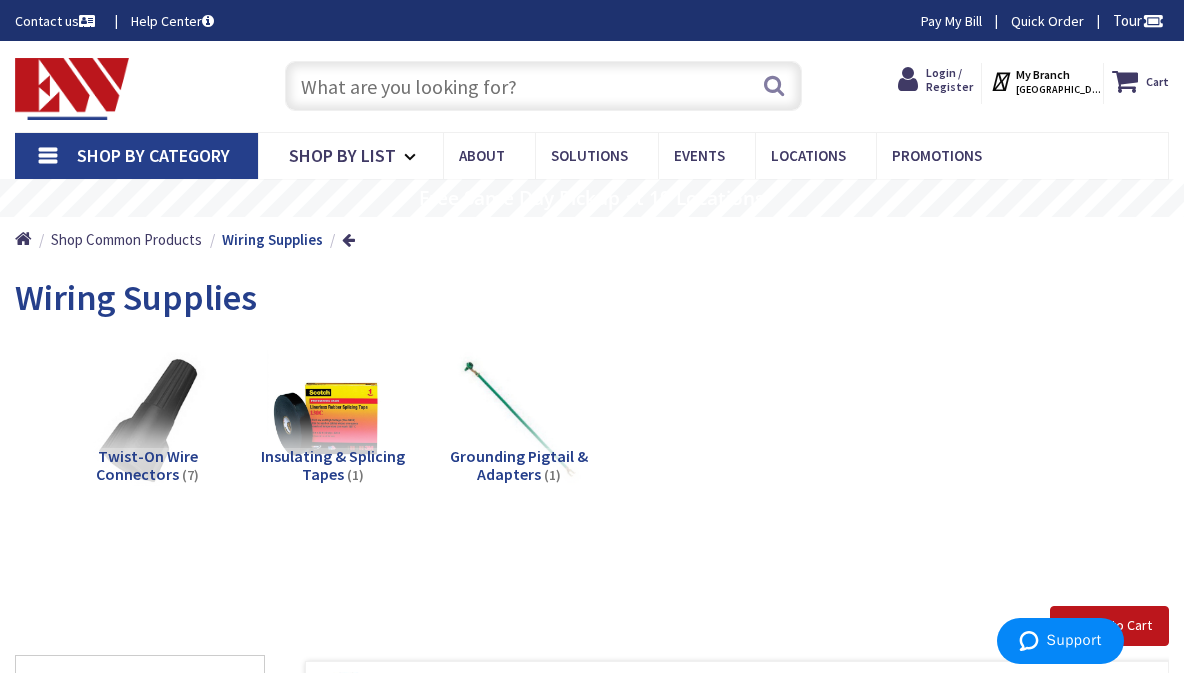 click at bounding box center (543, 86) 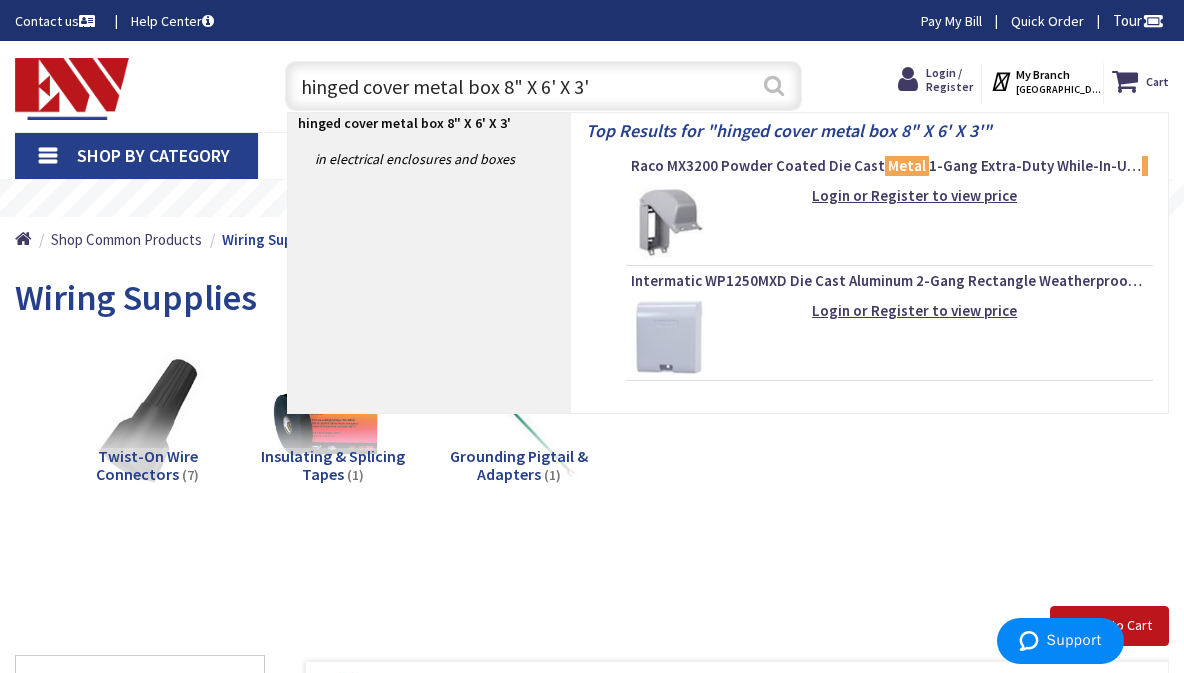 type on "hinged cover metal box 8" X 6' X 3'" 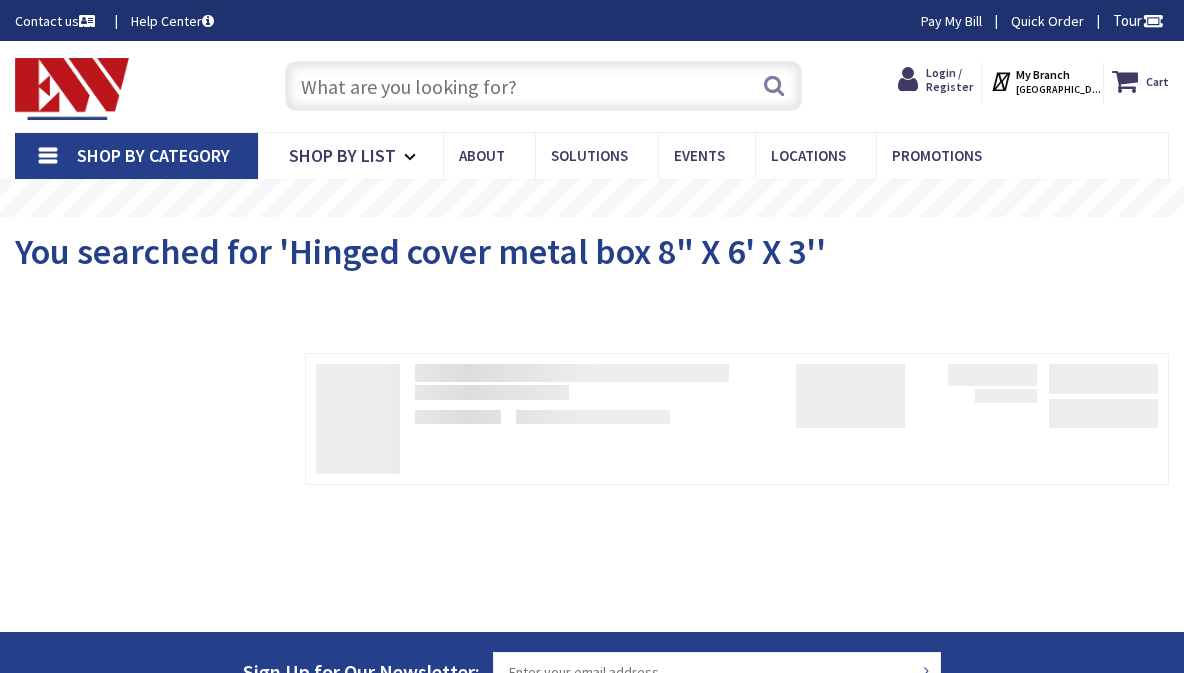 scroll, scrollTop: 0, scrollLeft: 0, axis: both 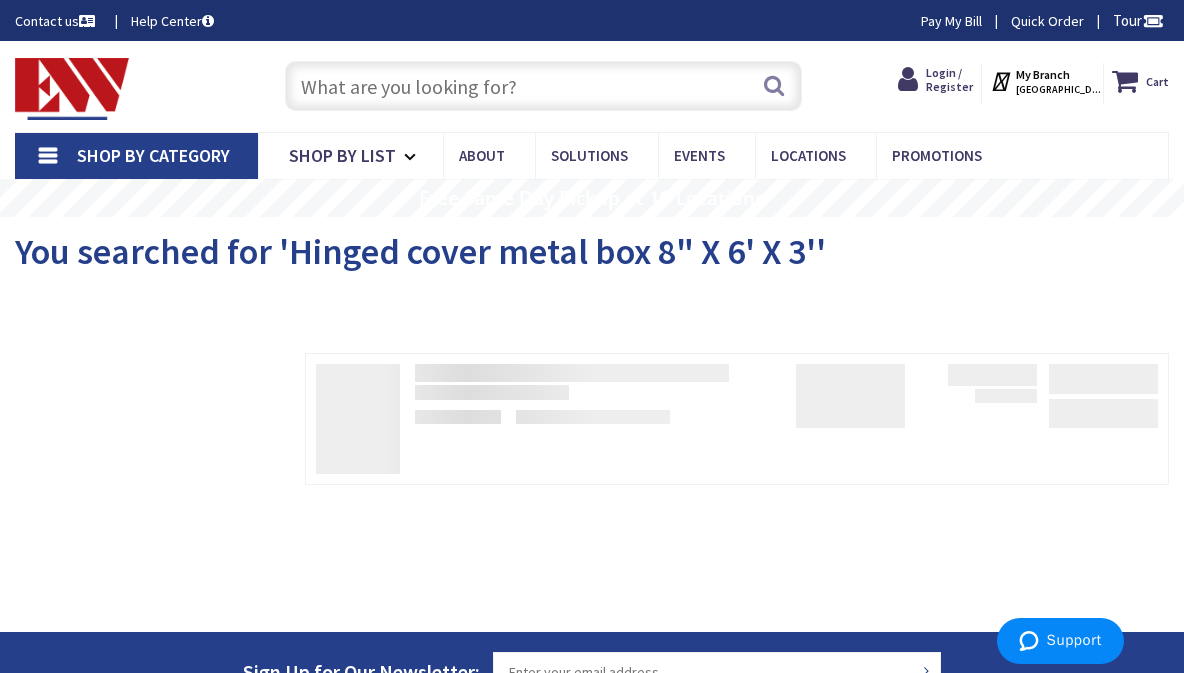 click at bounding box center (543, 86) 